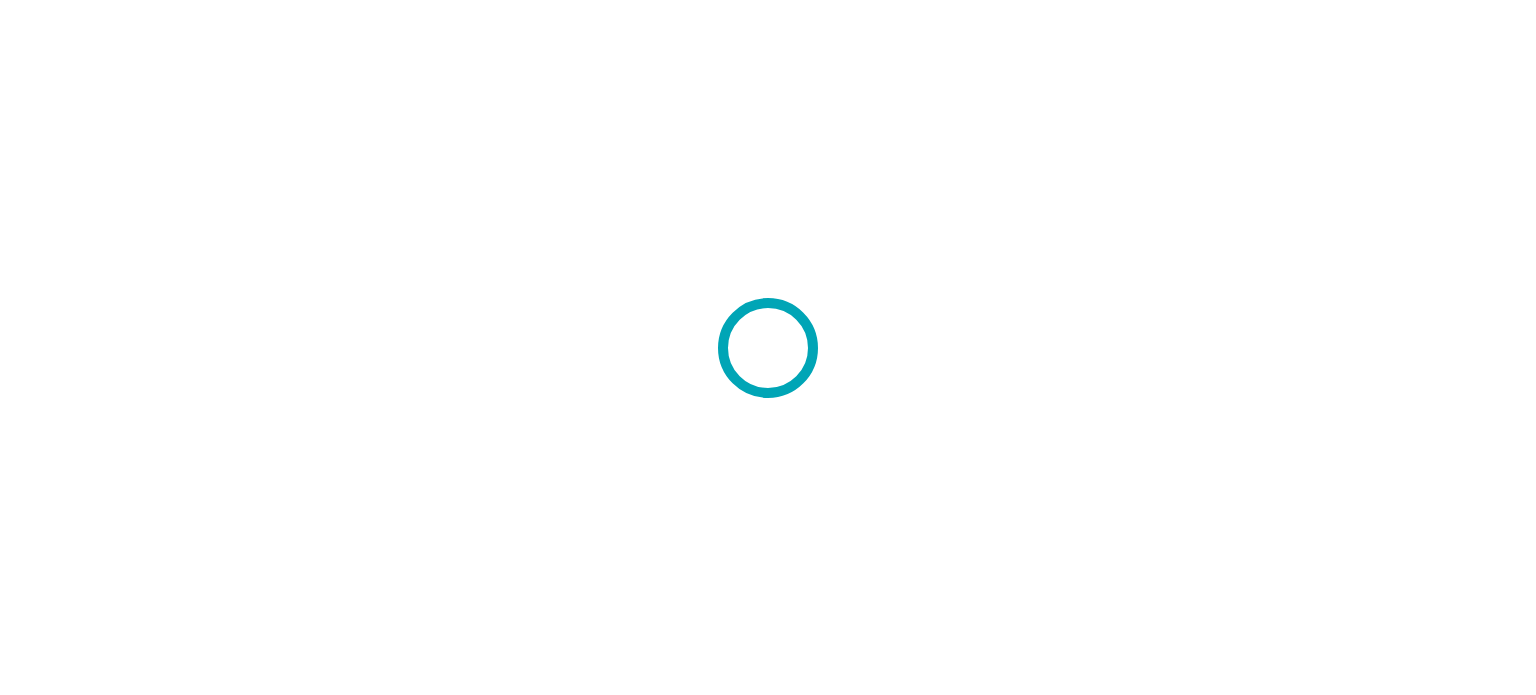 scroll, scrollTop: 0, scrollLeft: 0, axis: both 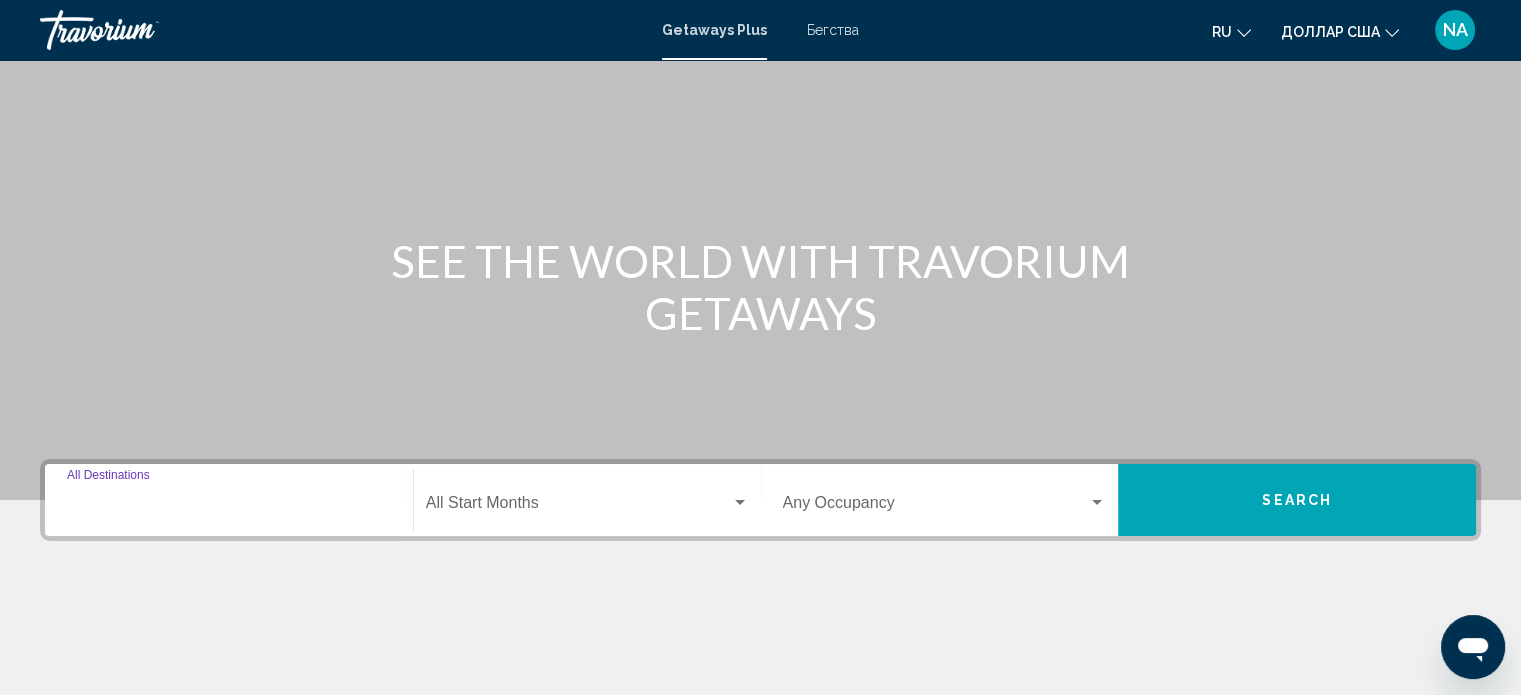 click on "Destination All Destinations" at bounding box center (229, 507) 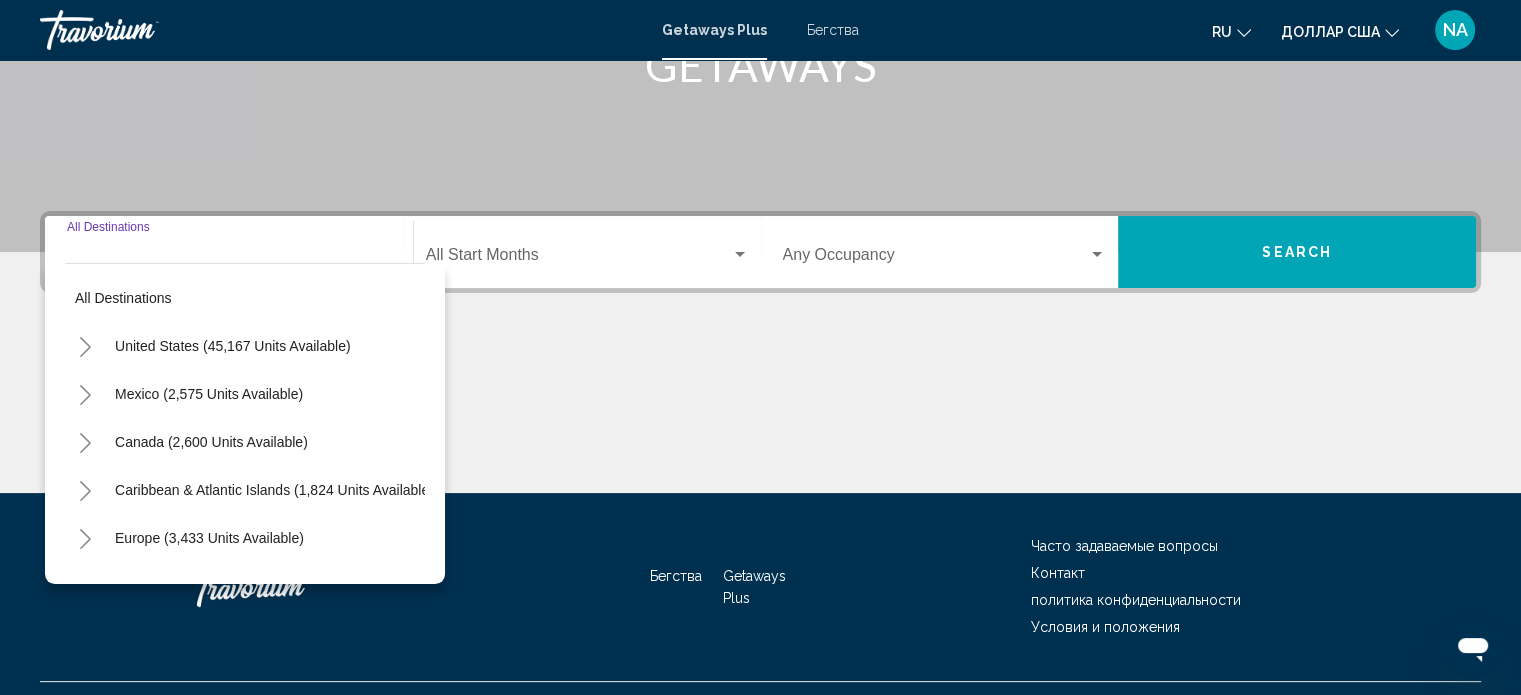 scroll, scrollTop: 390, scrollLeft: 0, axis: vertical 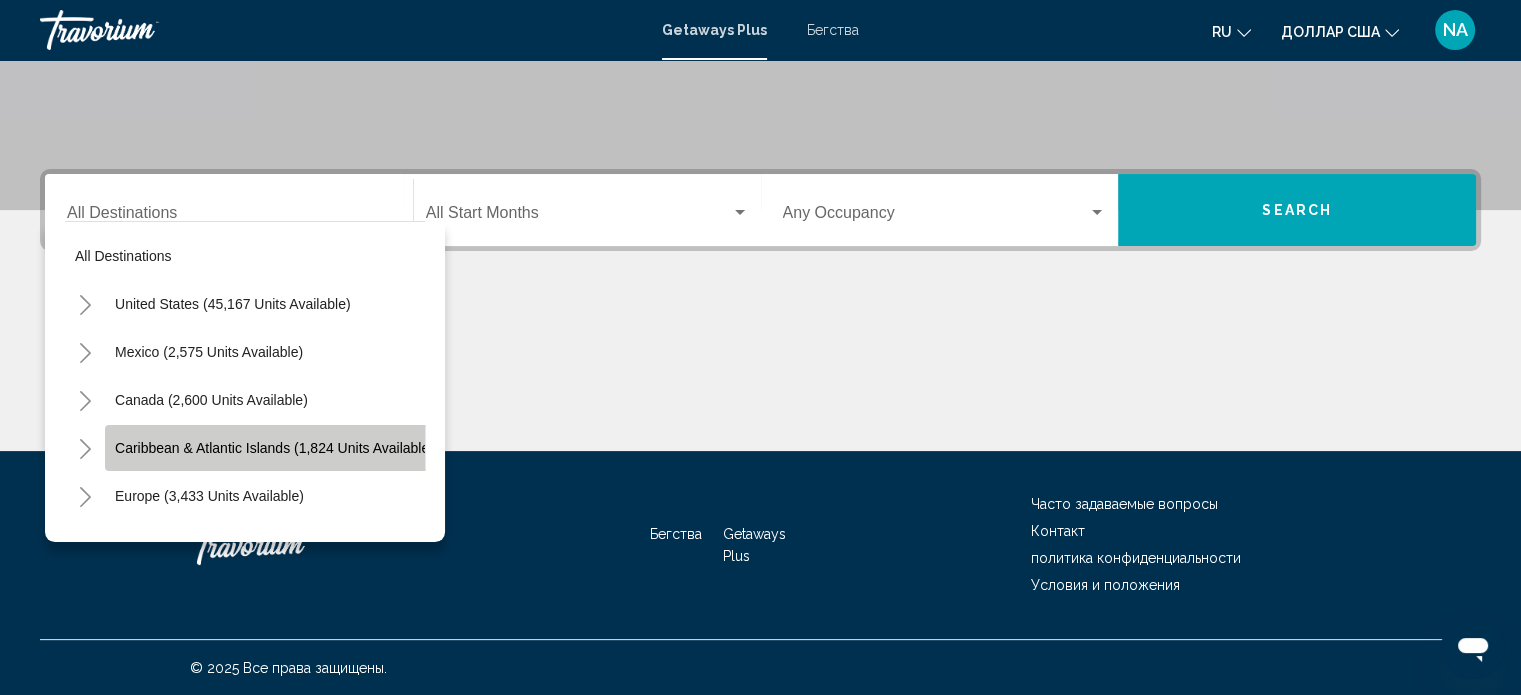 click on "Caribbean & Atlantic Islands (1,824 units available)" 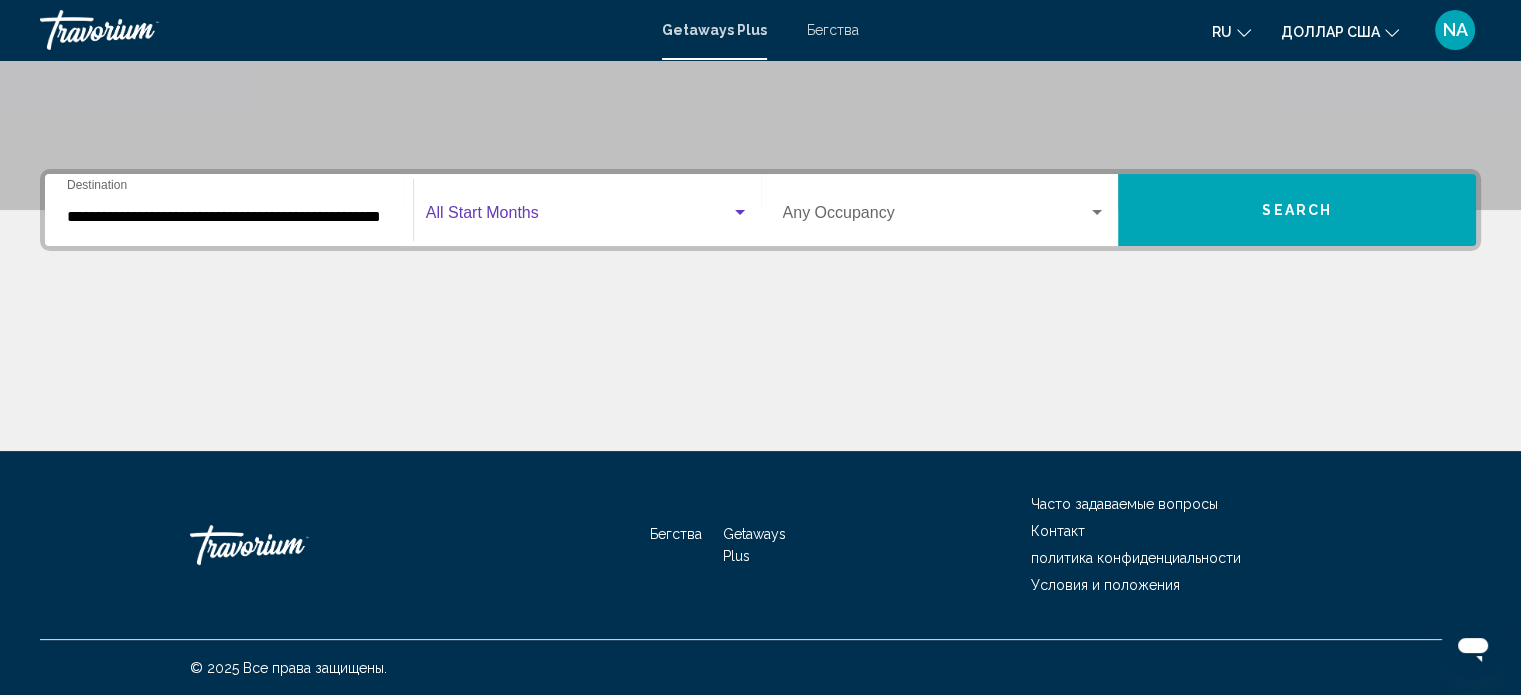 click at bounding box center (740, 212) 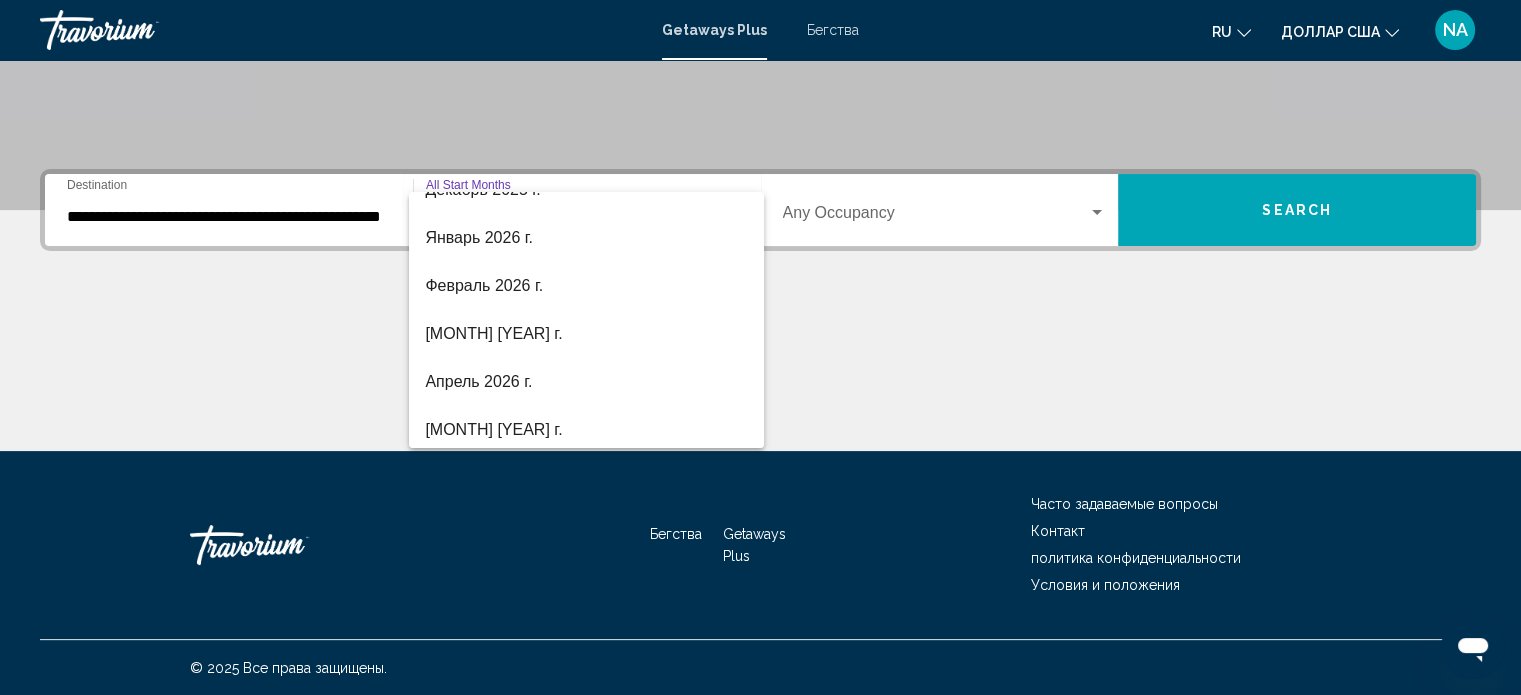 scroll, scrollTop: 300, scrollLeft: 0, axis: vertical 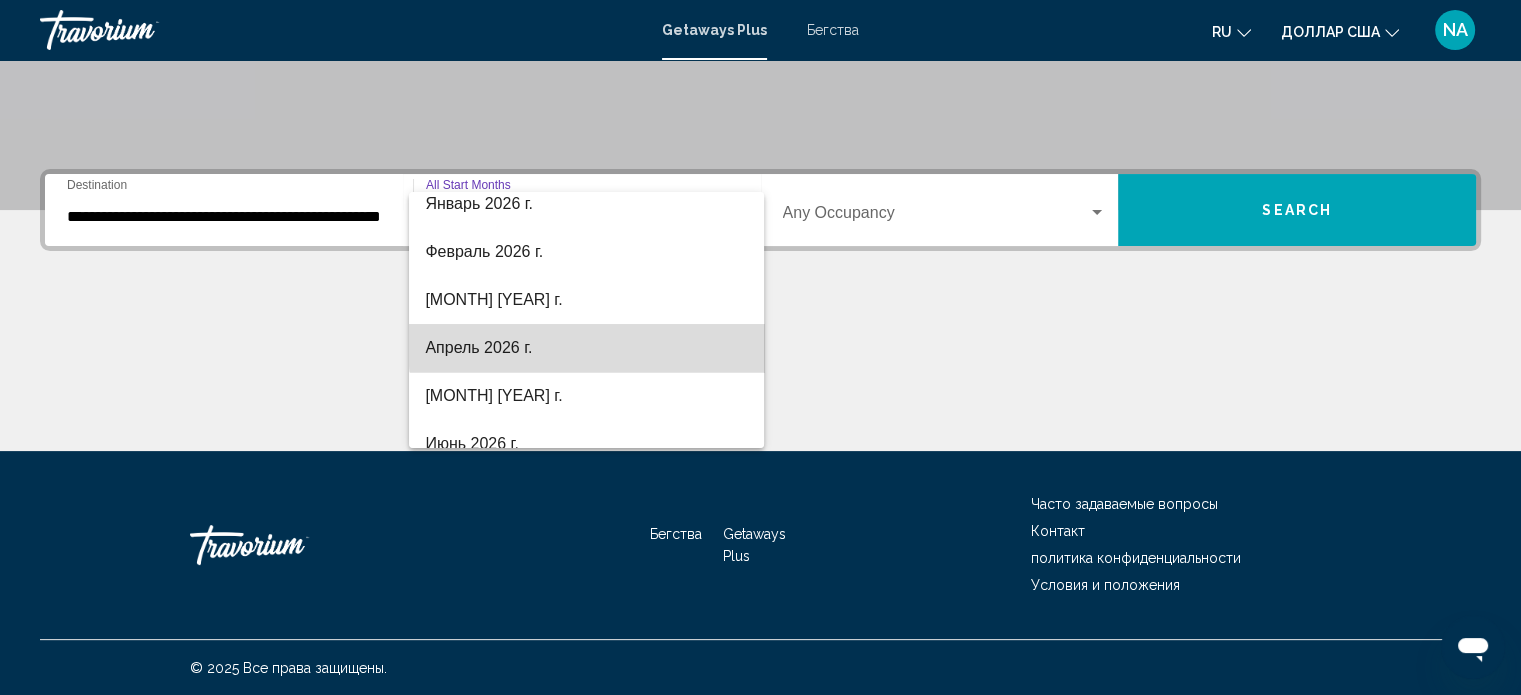click on "Апрель 2026 г." at bounding box center (586, 348) 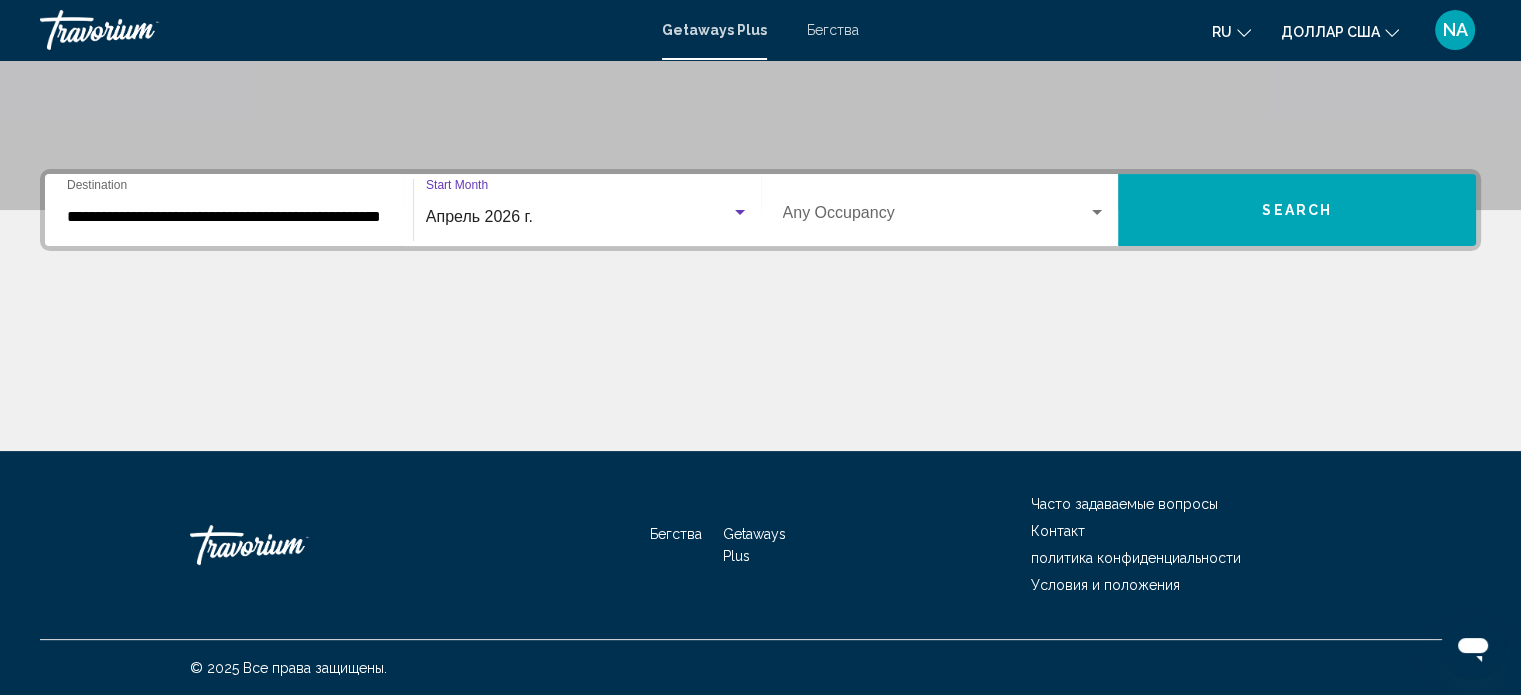 click at bounding box center (1097, 213) 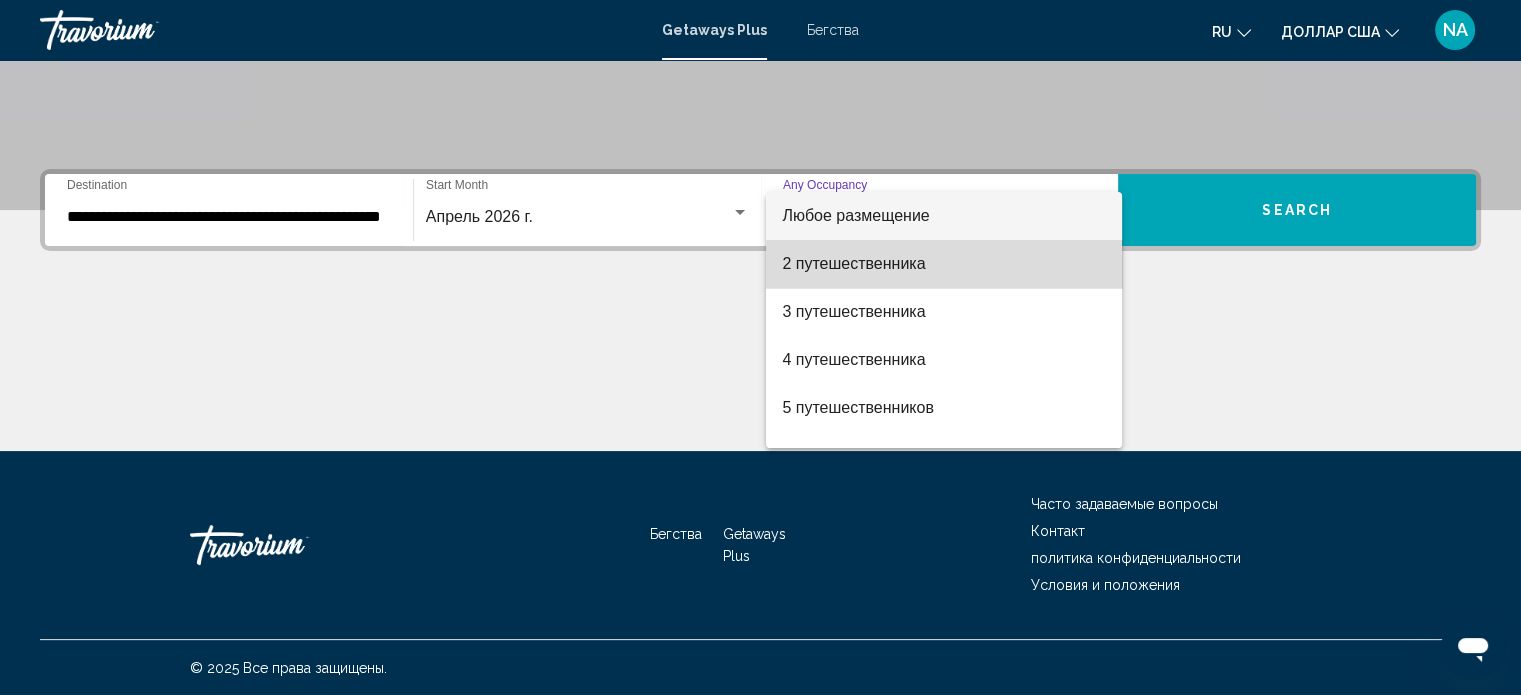 click on "2 путешественника" at bounding box center [944, 264] 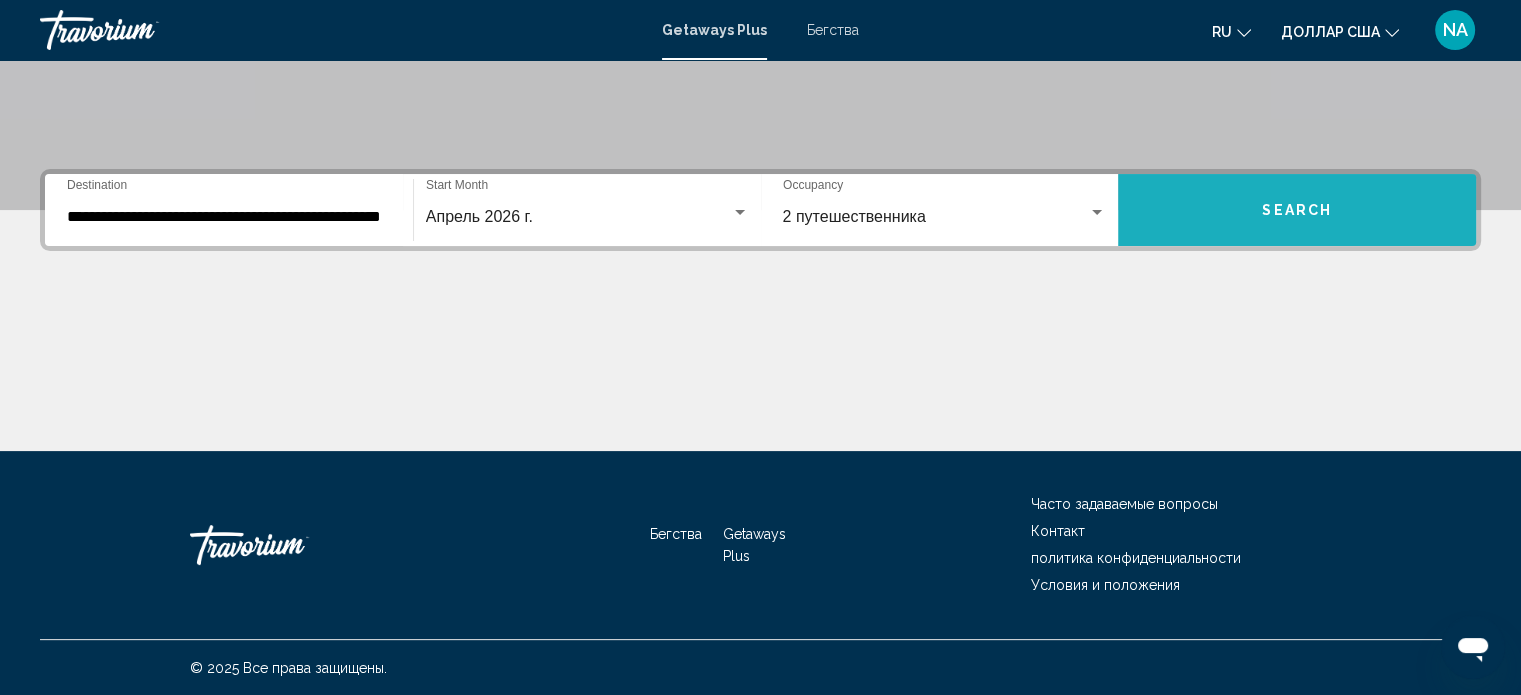 click on "Search" at bounding box center [1297, 210] 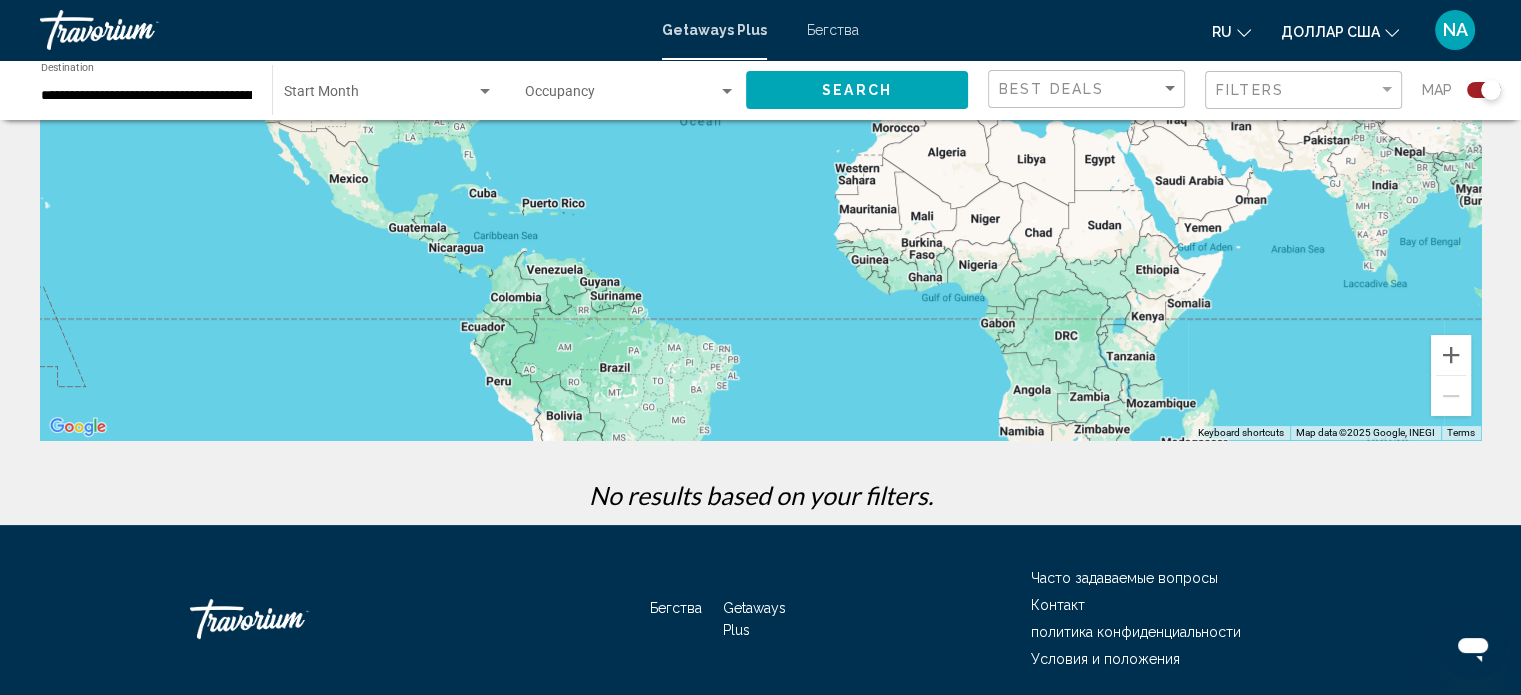 scroll, scrollTop: 0, scrollLeft: 0, axis: both 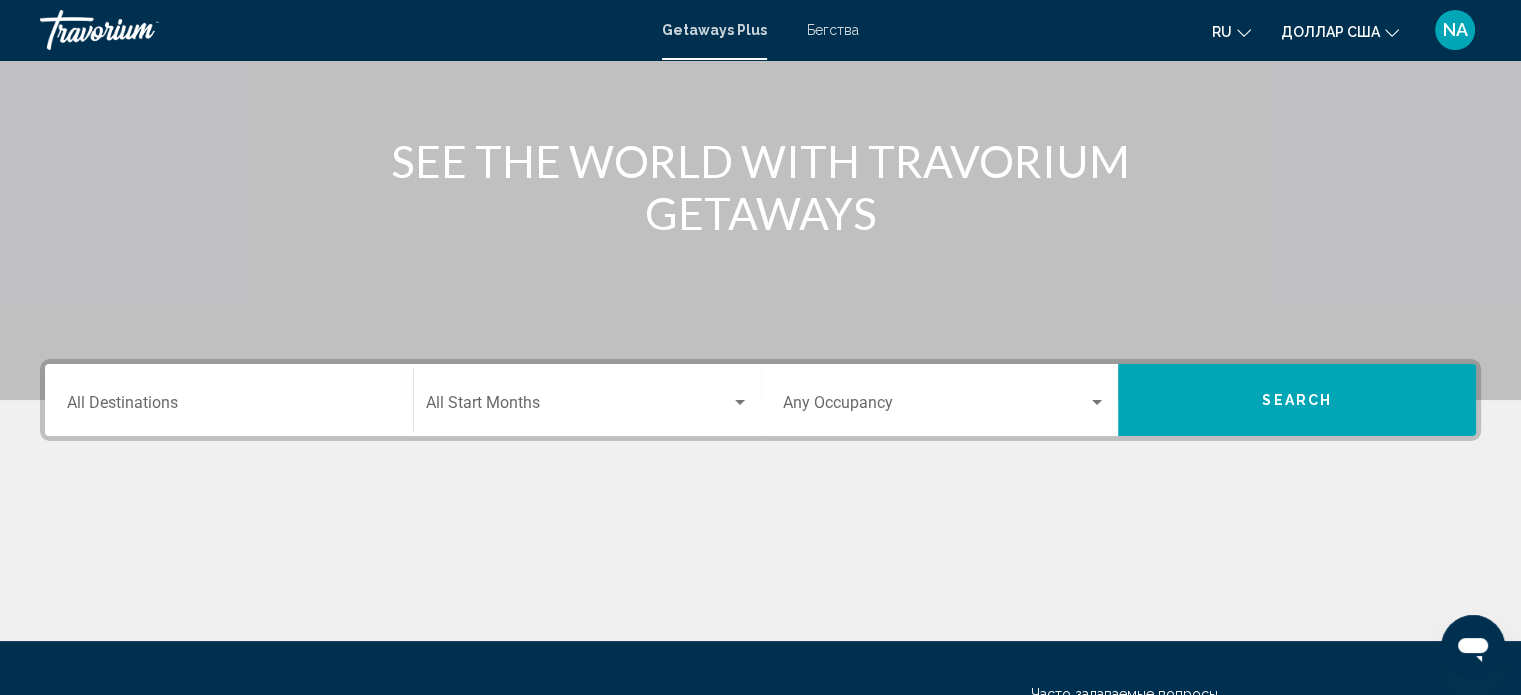 click on "Destination All Destinations" at bounding box center [229, 407] 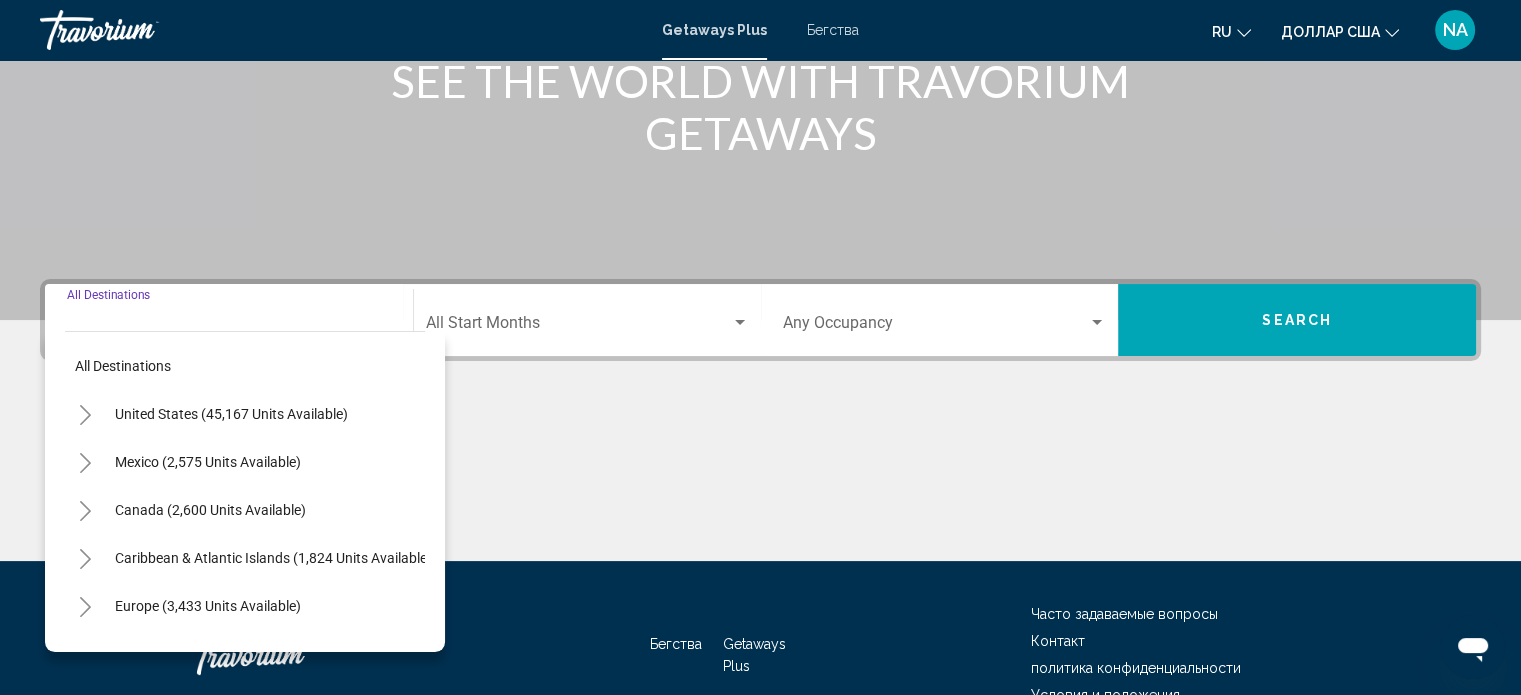 scroll, scrollTop: 390, scrollLeft: 0, axis: vertical 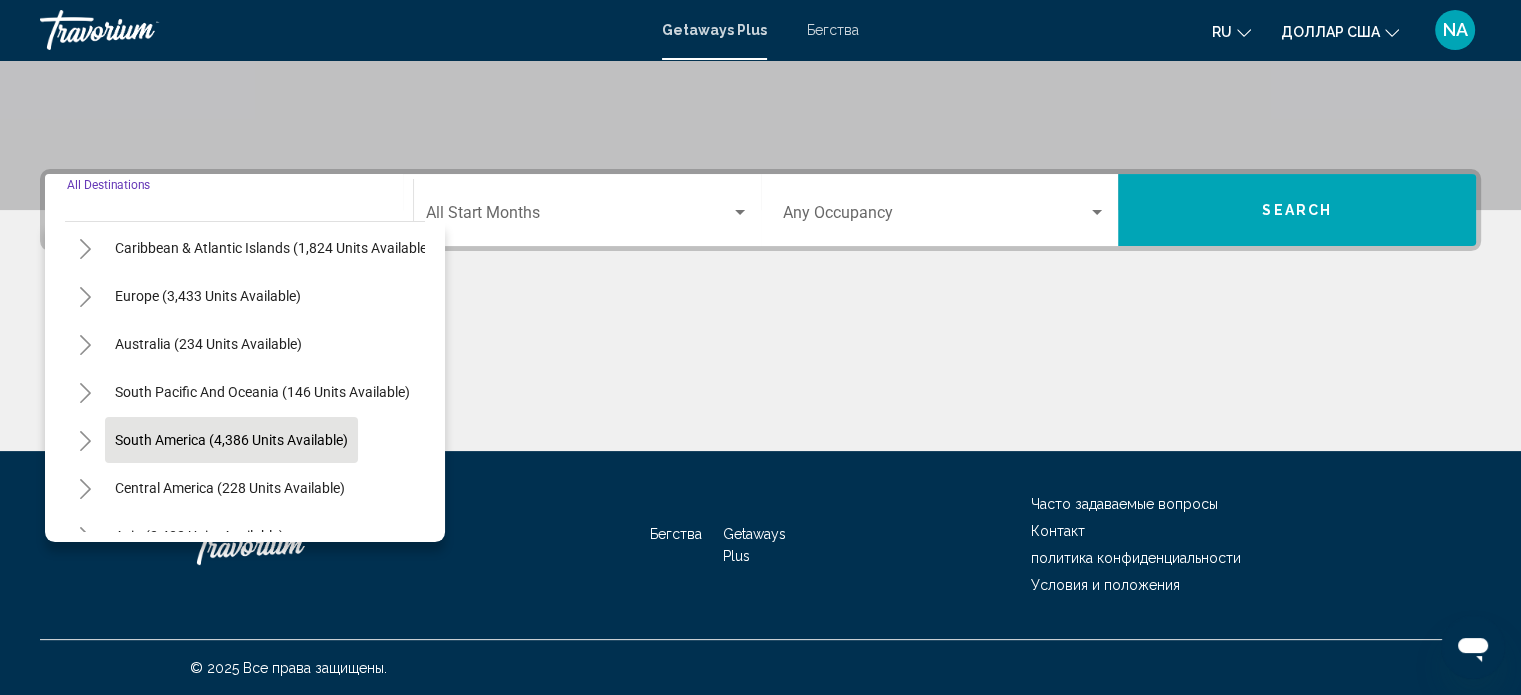 click on "South America (4,386 units available)" at bounding box center [230, 488] 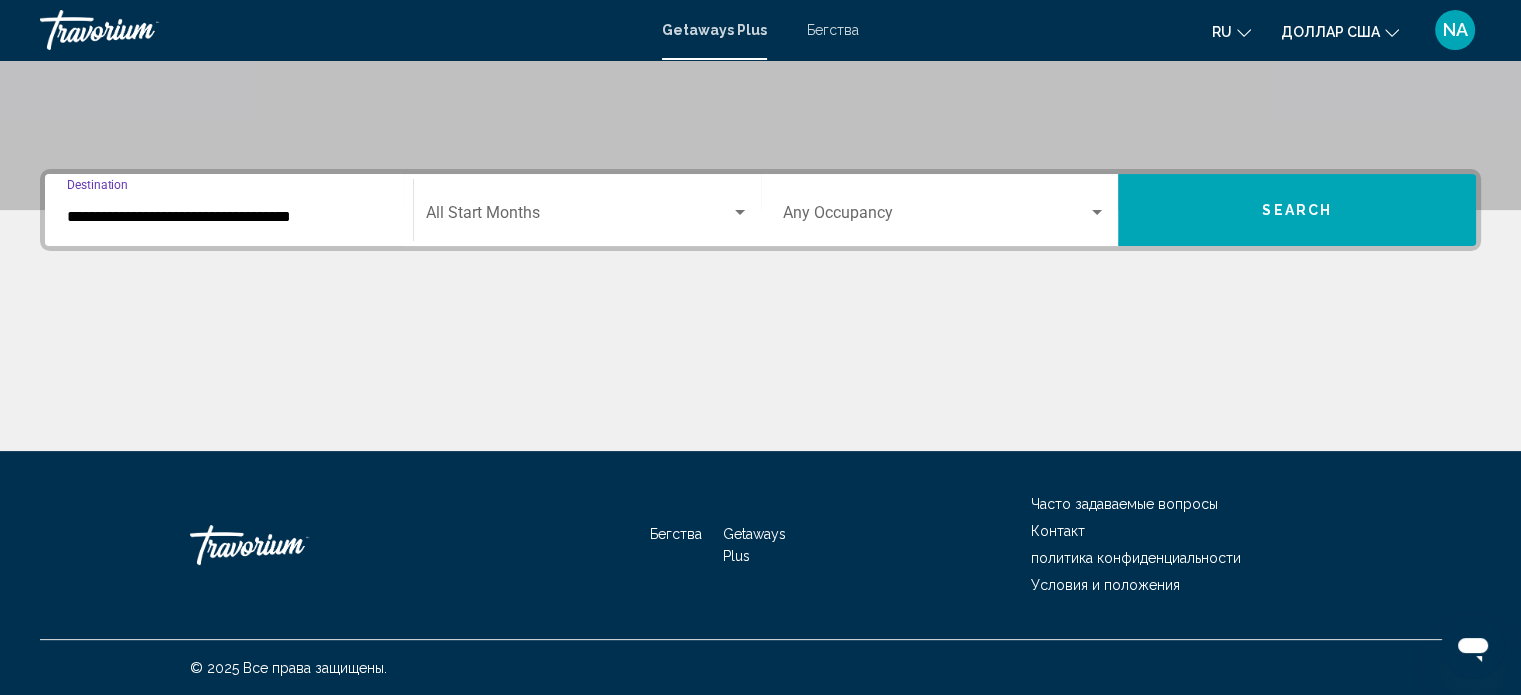click at bounding box center [740, 213] 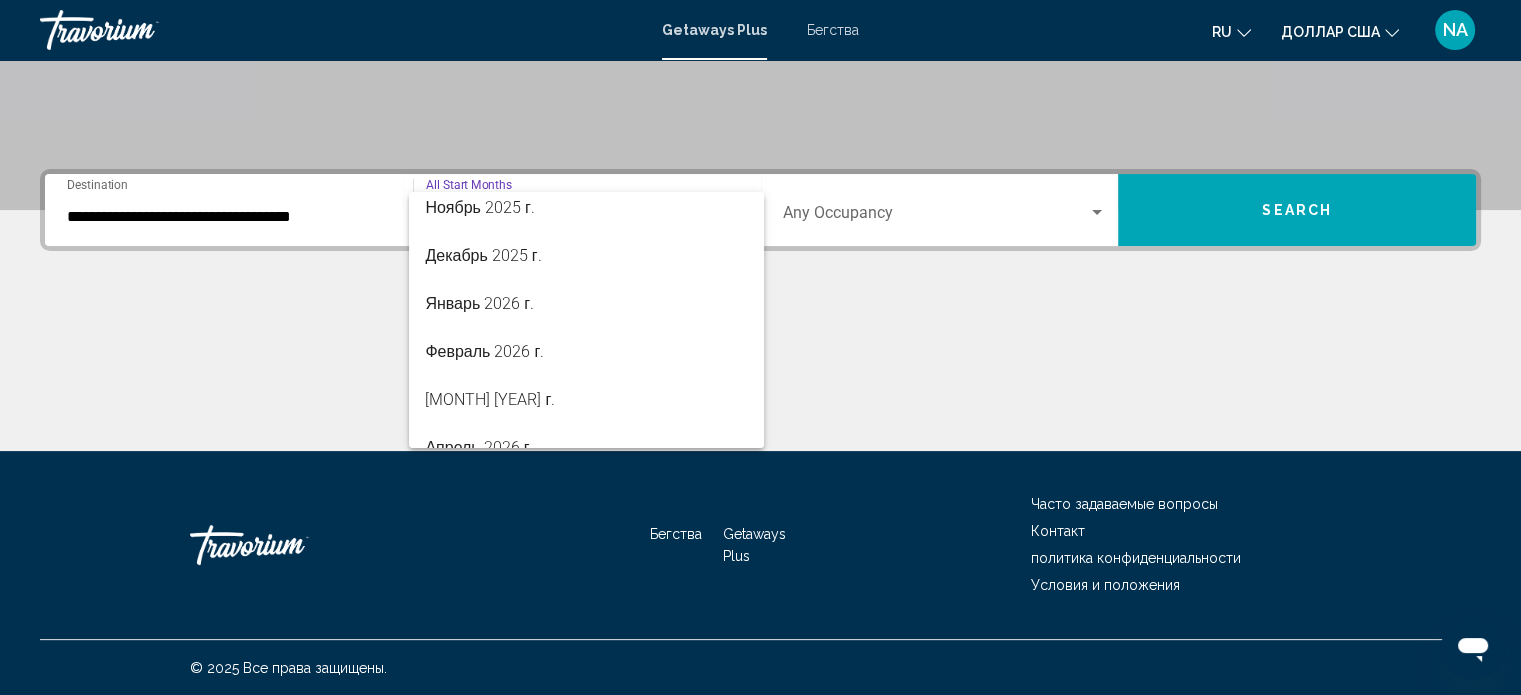 scroll, scrollTop: 300, scrollLeft: 0, axis: vertical 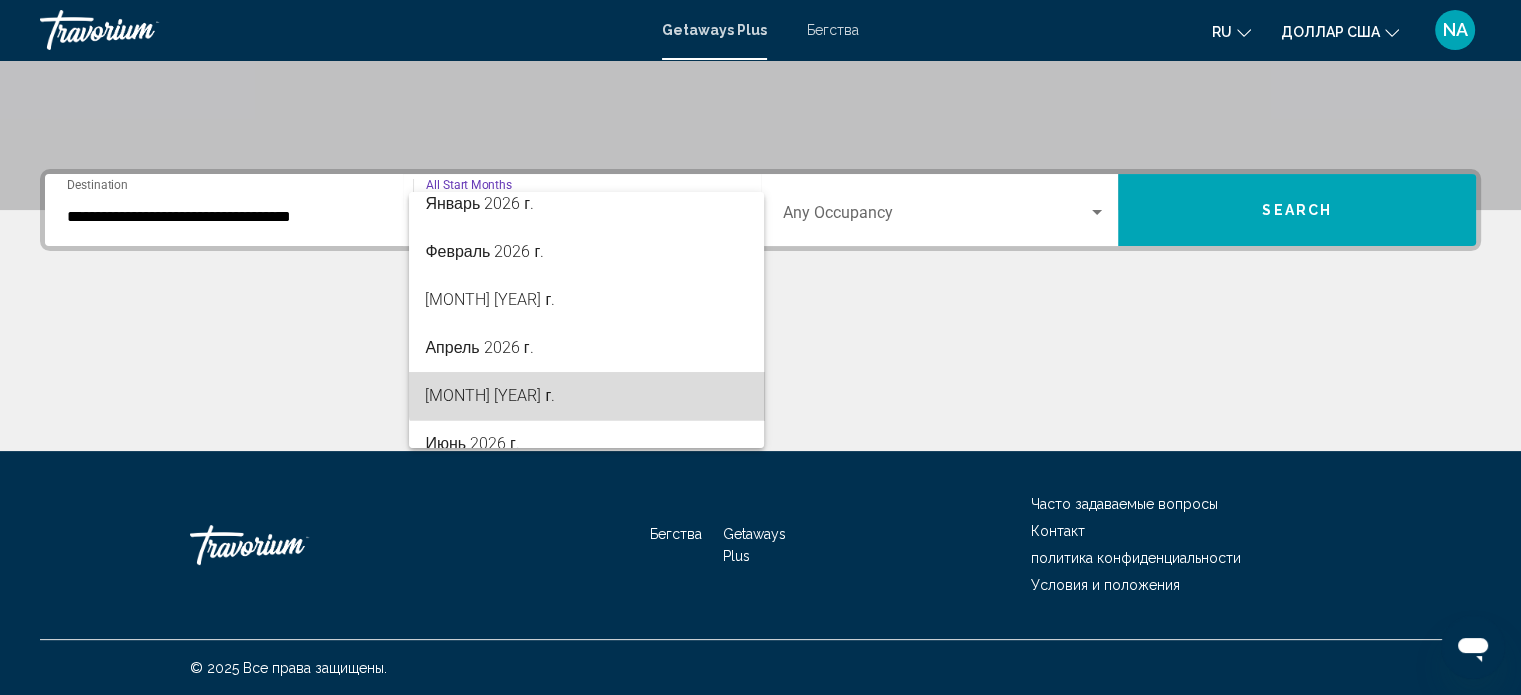 click on "[MONTH] [YEAR] г." at bounding box center (586, 396) 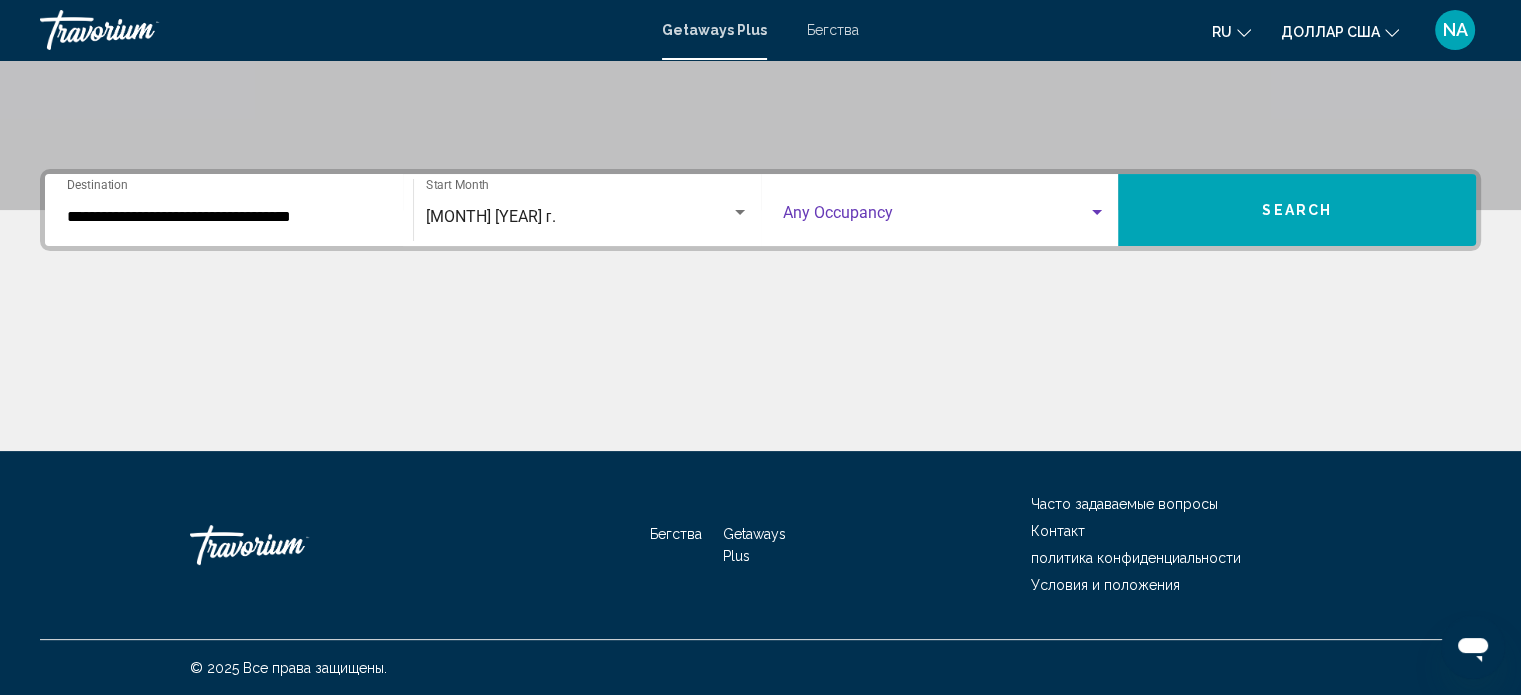 click at bounding box center [1097, 213] 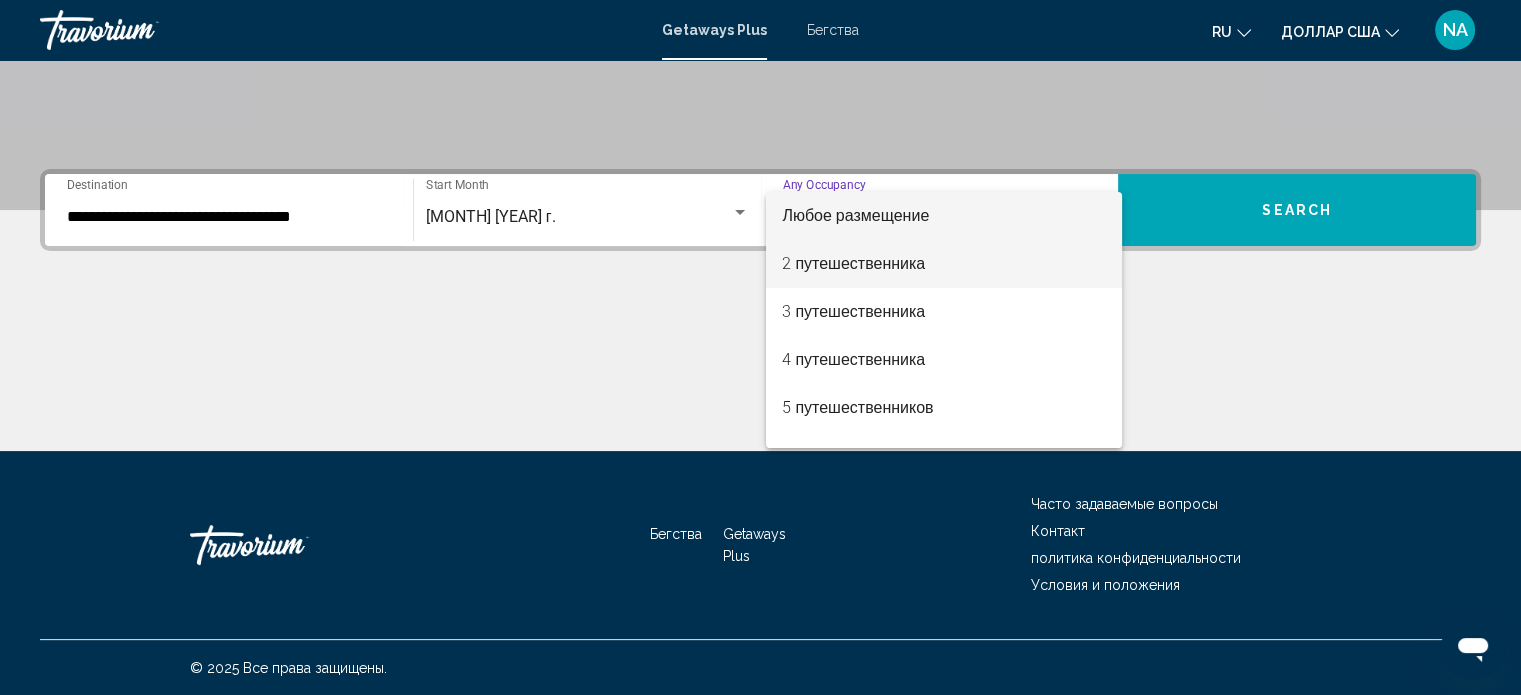 click on "2 путешественника" at bounding box center (944, 264) 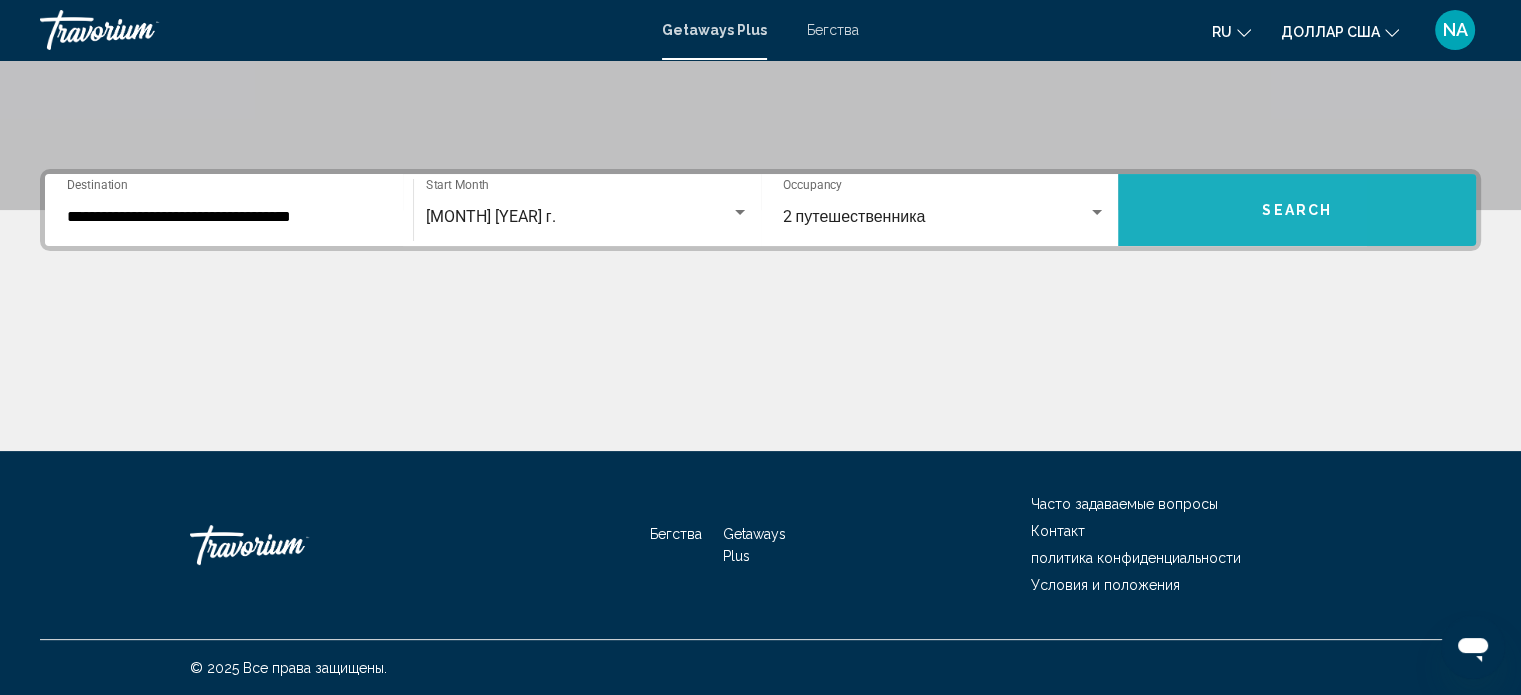 click on "Search" at bounding box center (1297, 210) 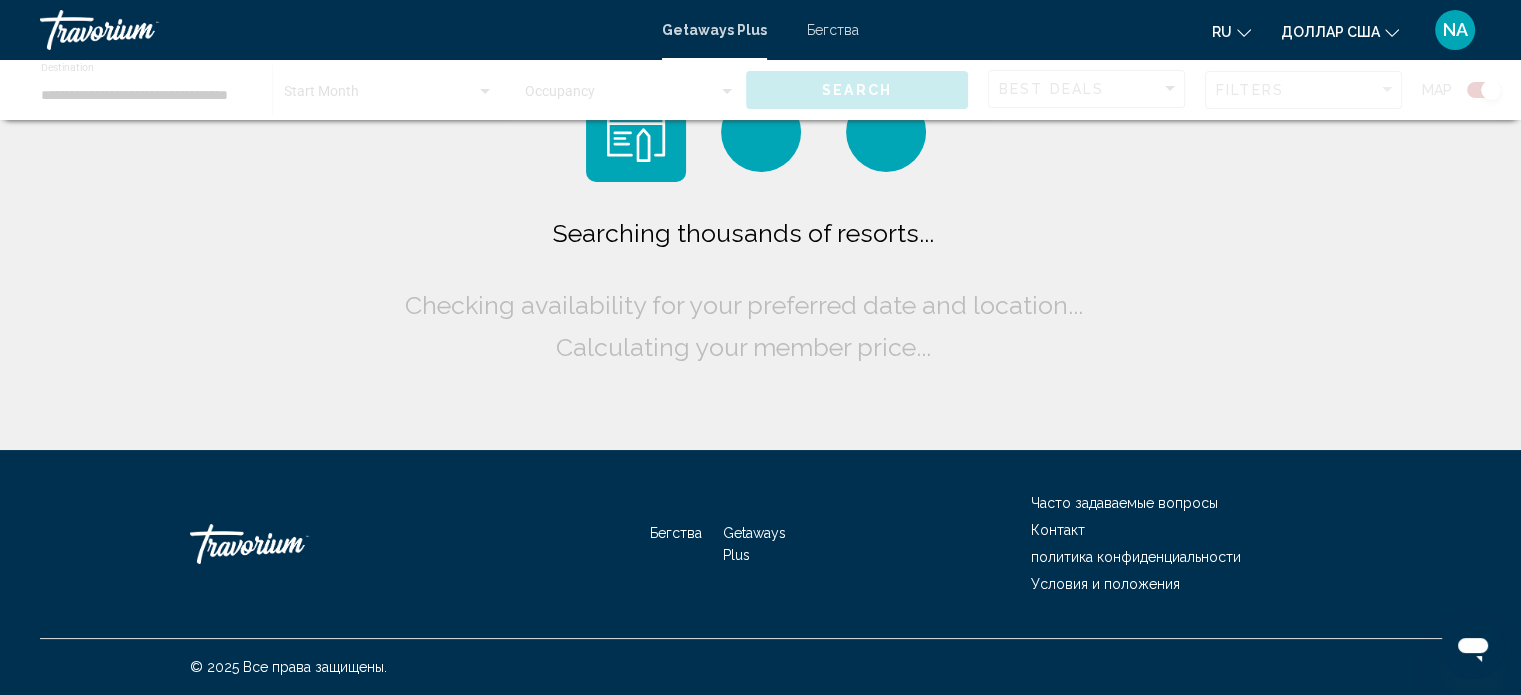 scroll, scrollTop: 0, scrollLeft: 0, axis: both 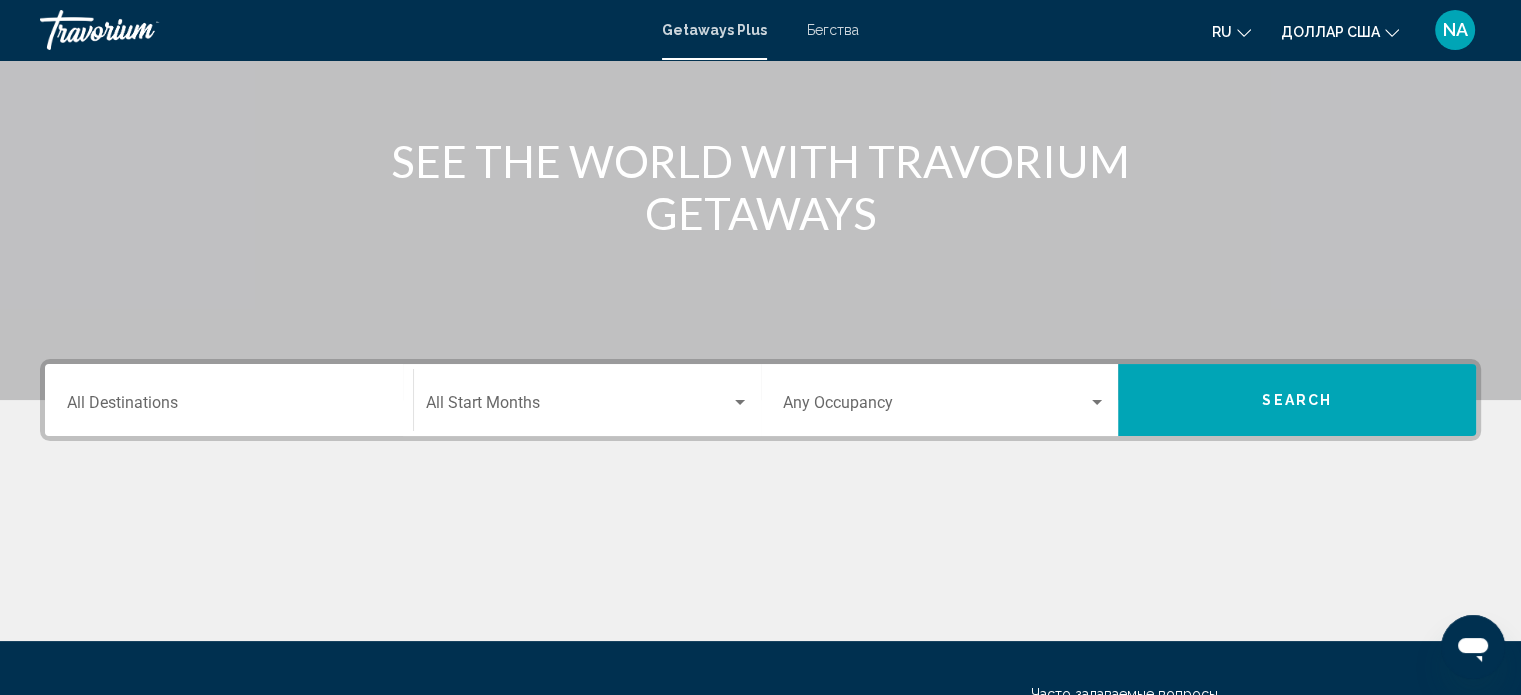 click on "Destination All Destinations" at bounding box center [229, 400] 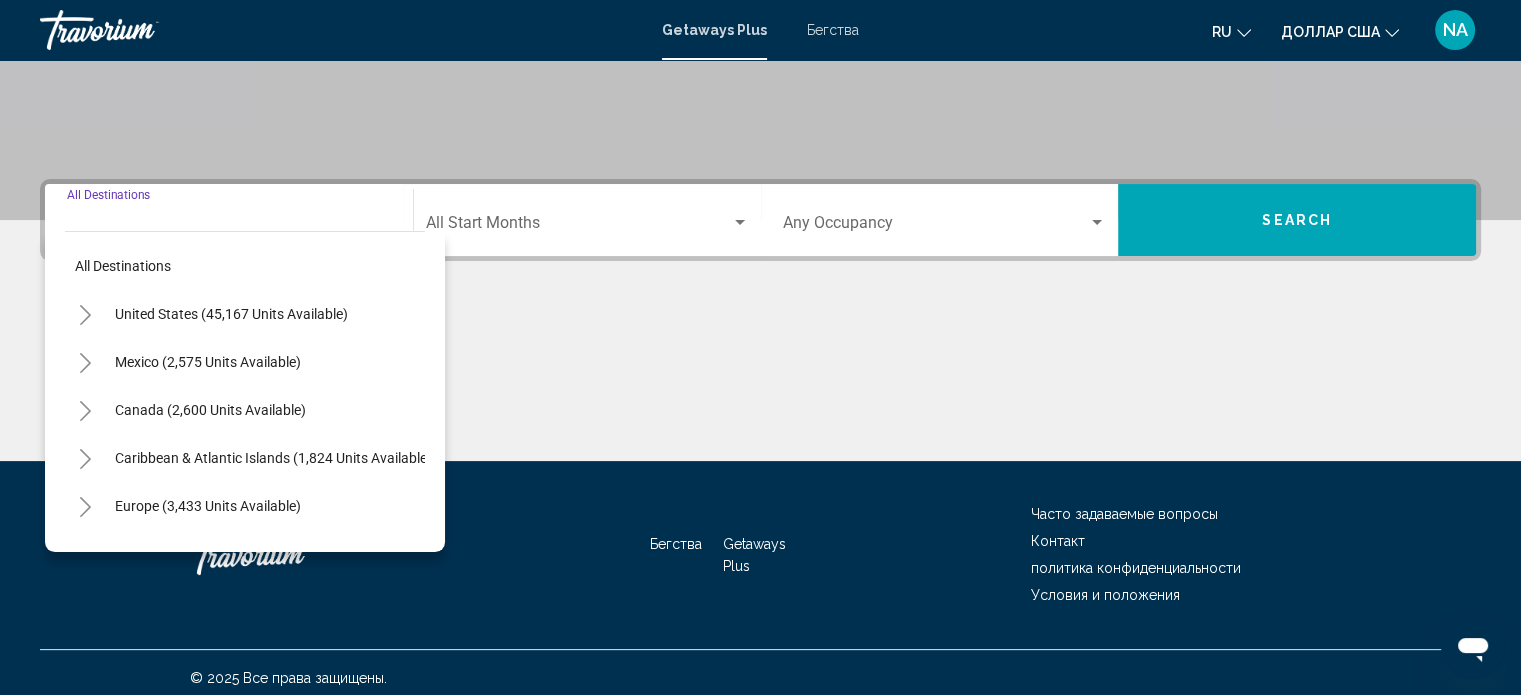 scroll, scrollTop: 390, scrollLeft: 0, axis: vertical 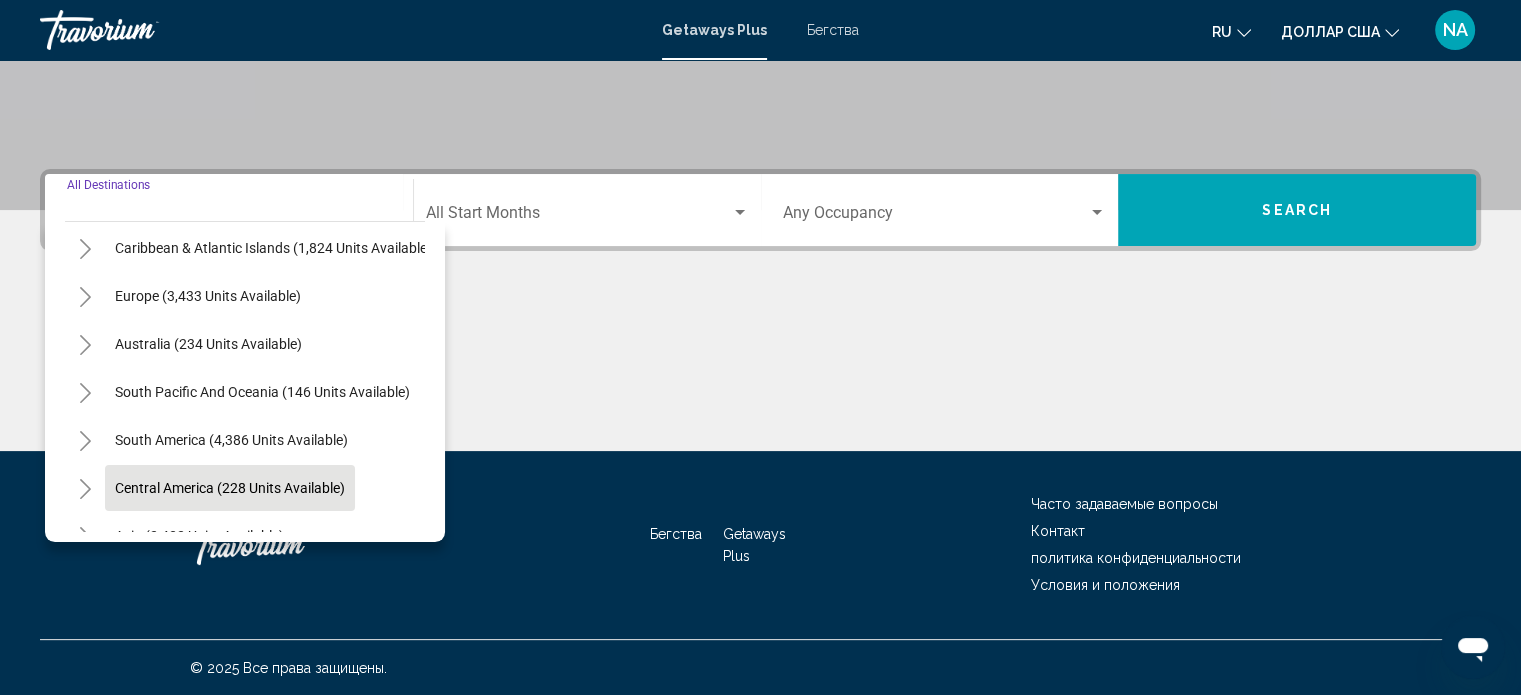 click on "Central America (228 units available)" at bounding box center (199, 536) 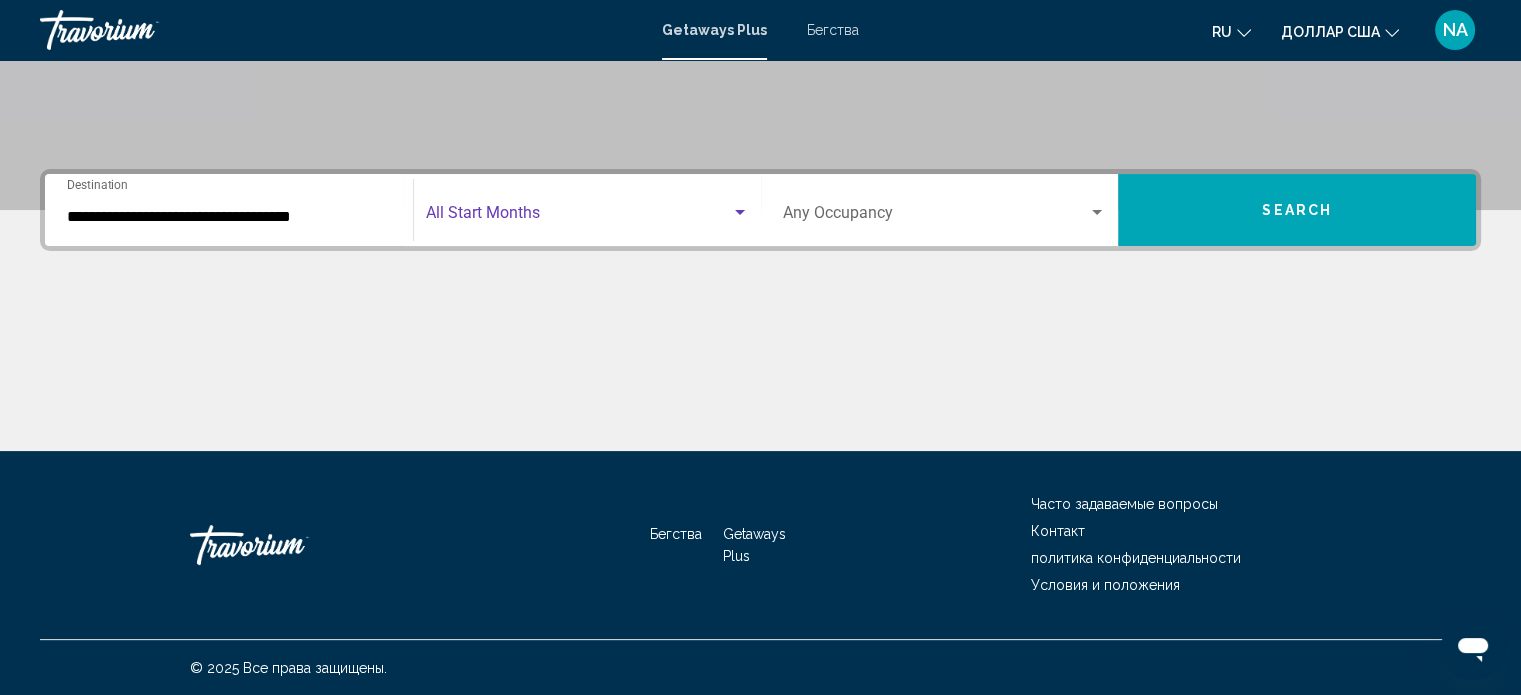 click at bounding box center (740, 213) 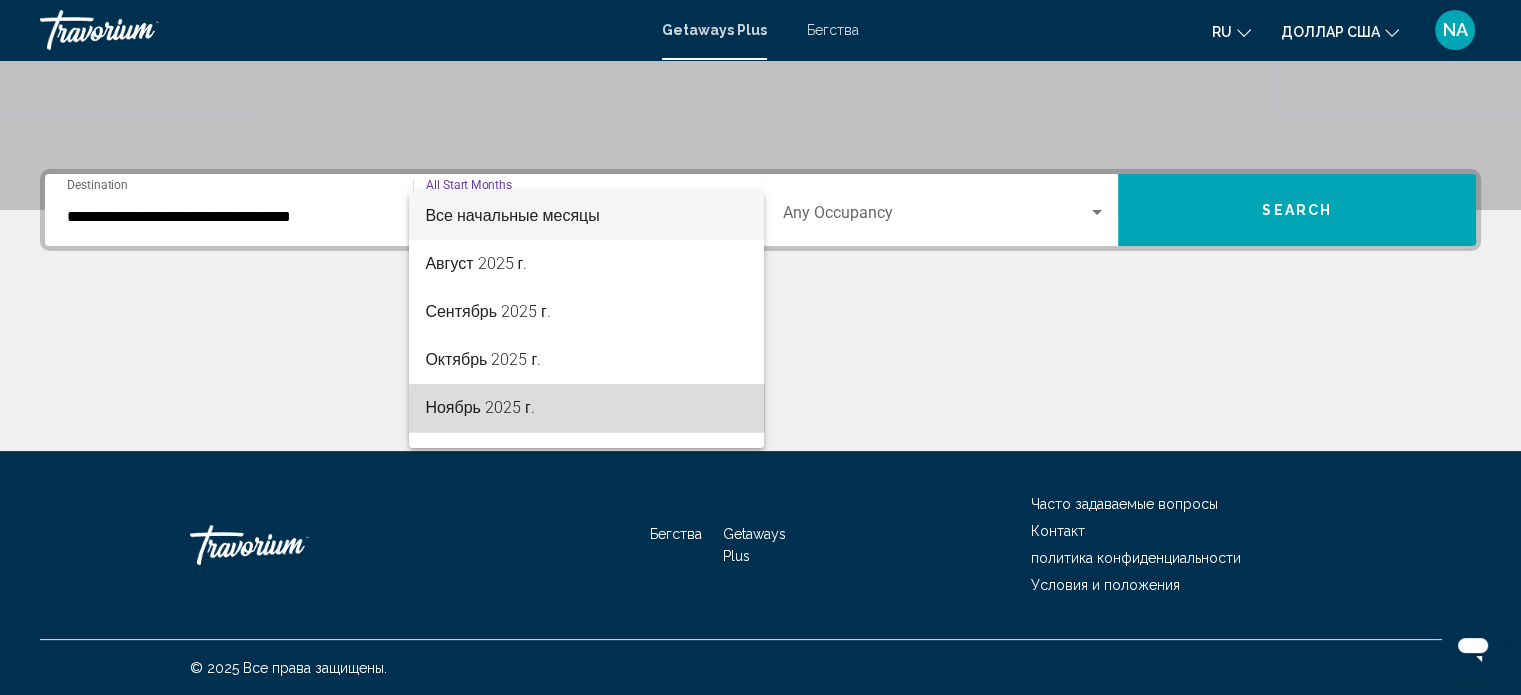 drag, startPoint x: 628, startPoint y: 416, endPoint x: 997, endPoint y: 295, distance: 388.33234 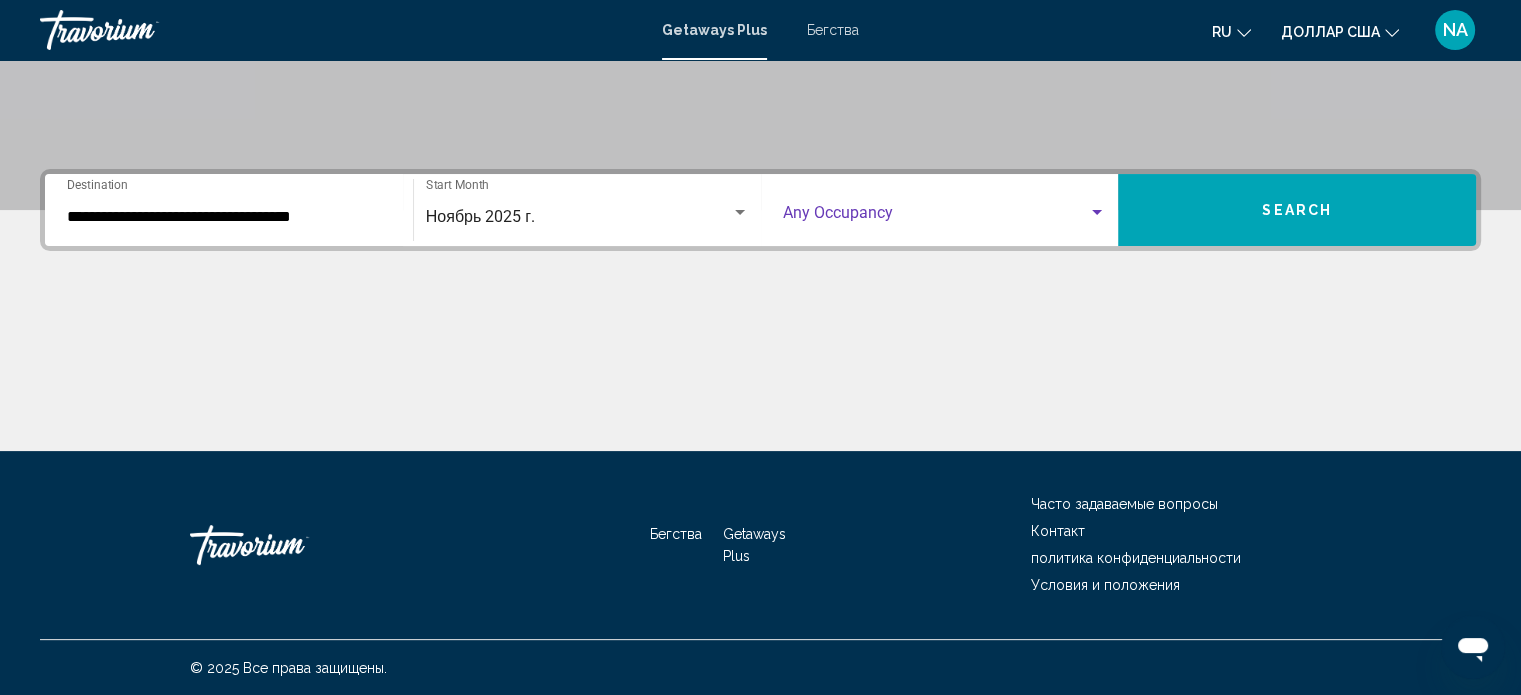 click at bounding box center [1097, 213] 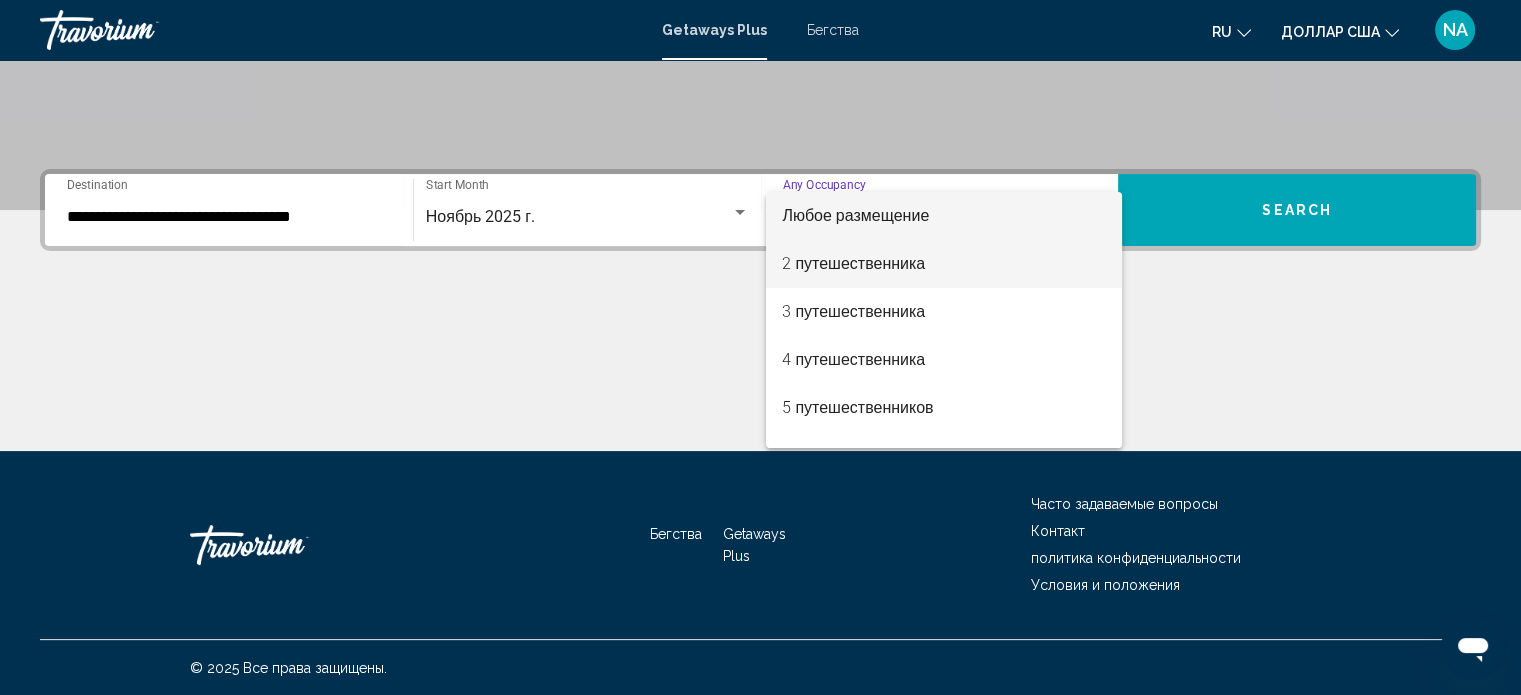 click on "2 путешественника" at bounding box center (944, 264) 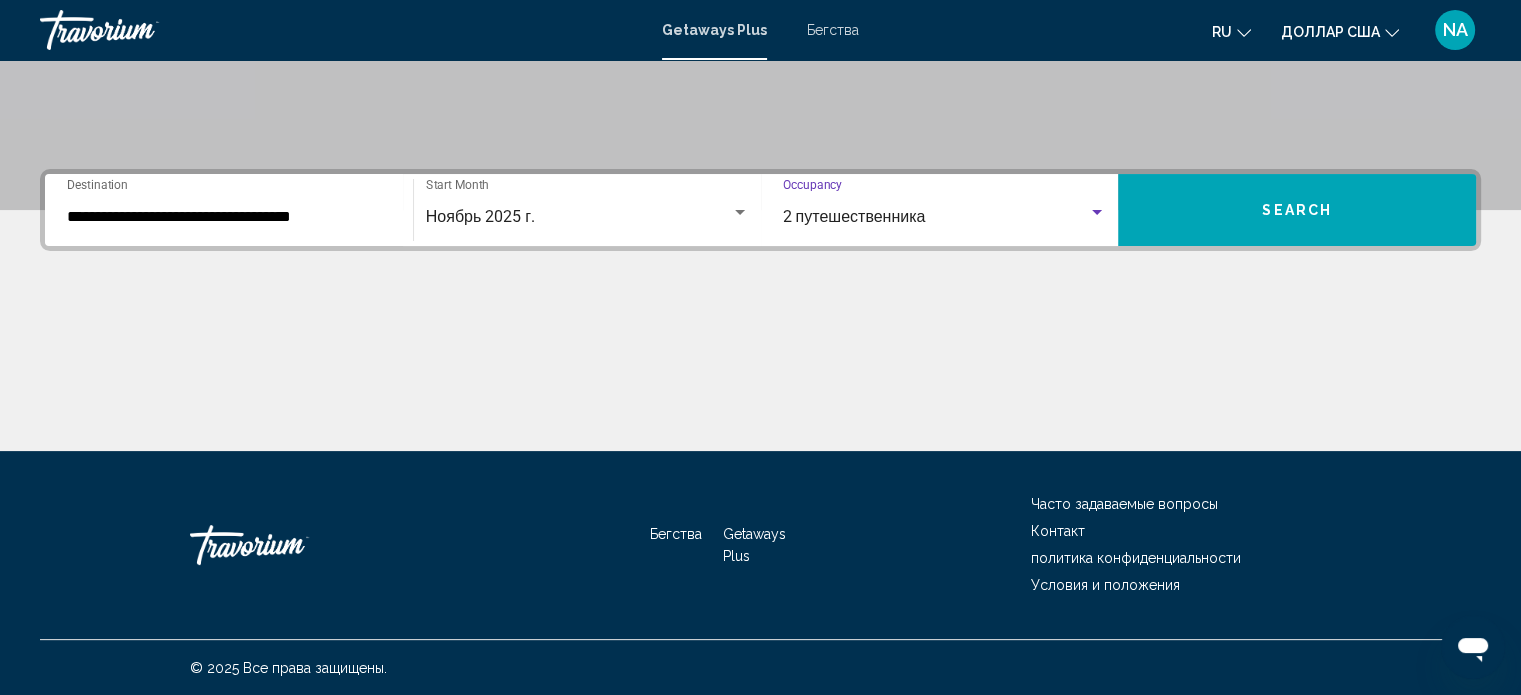 click on "Search" at bounding box center [1297, 210] 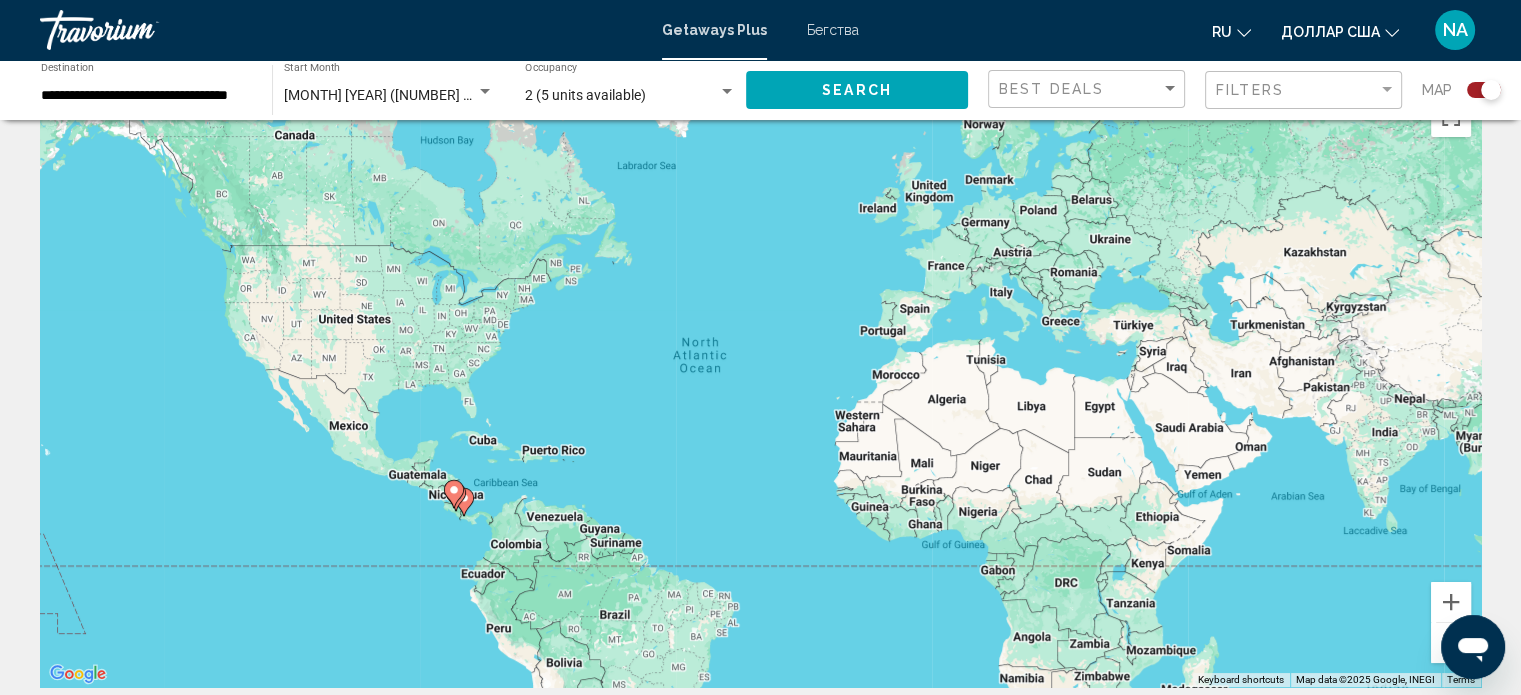 scroll, scrollTop: 100, scrollLeft: 0, axis: vertical 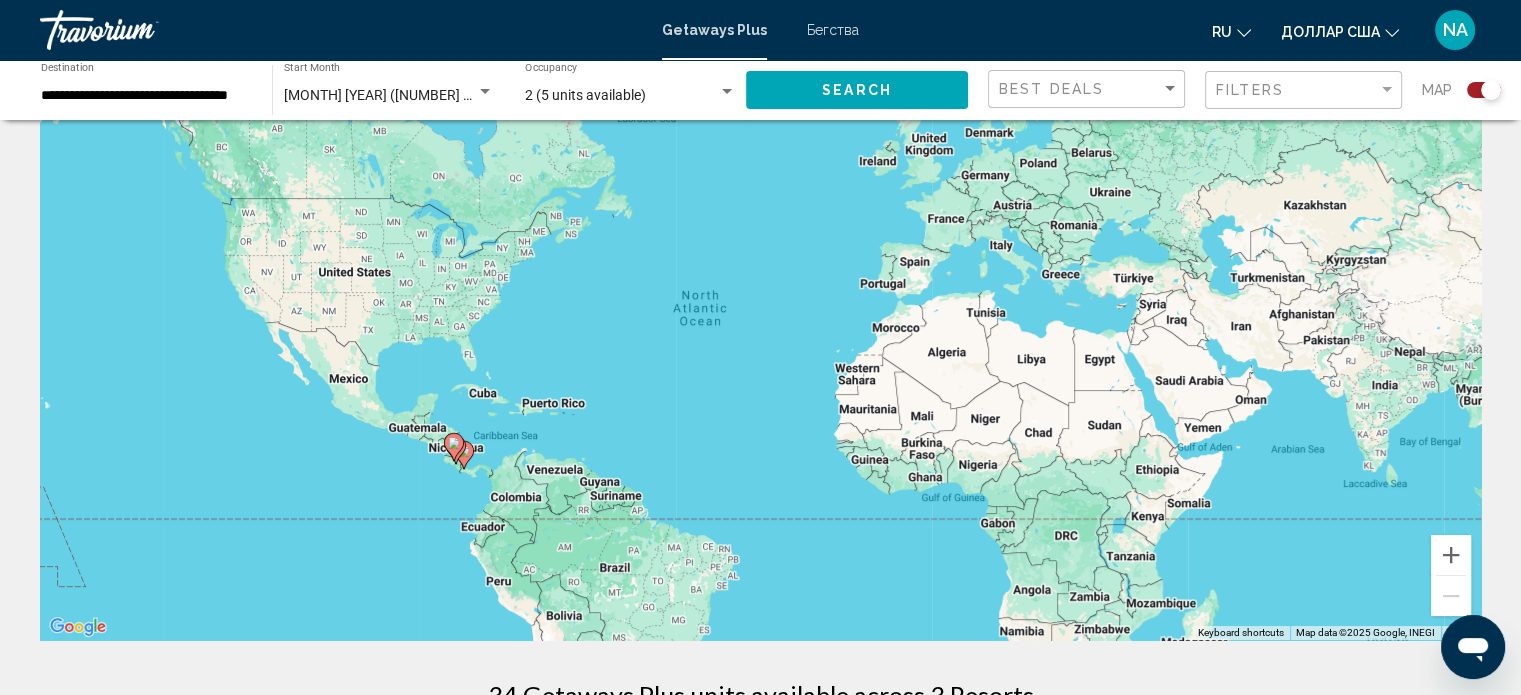 click at bounding box center [454, 447] 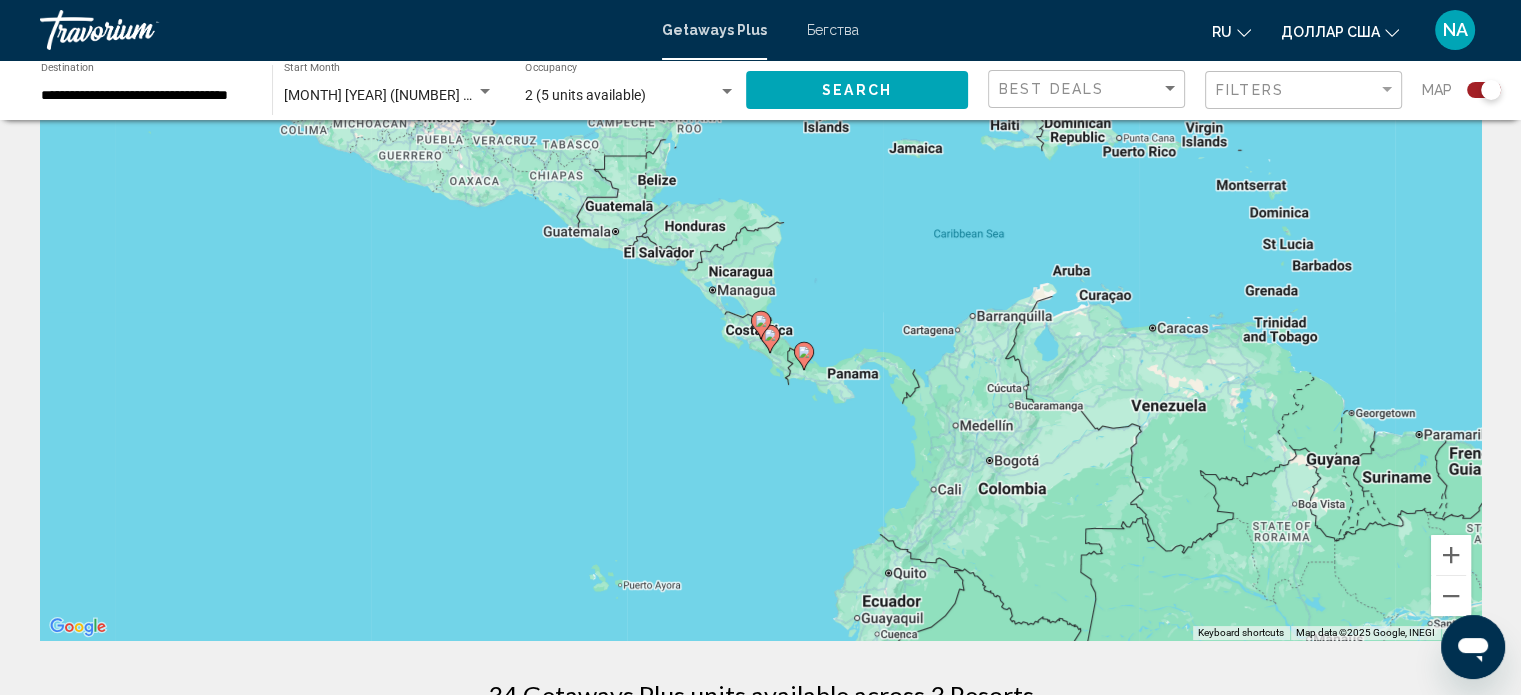 click 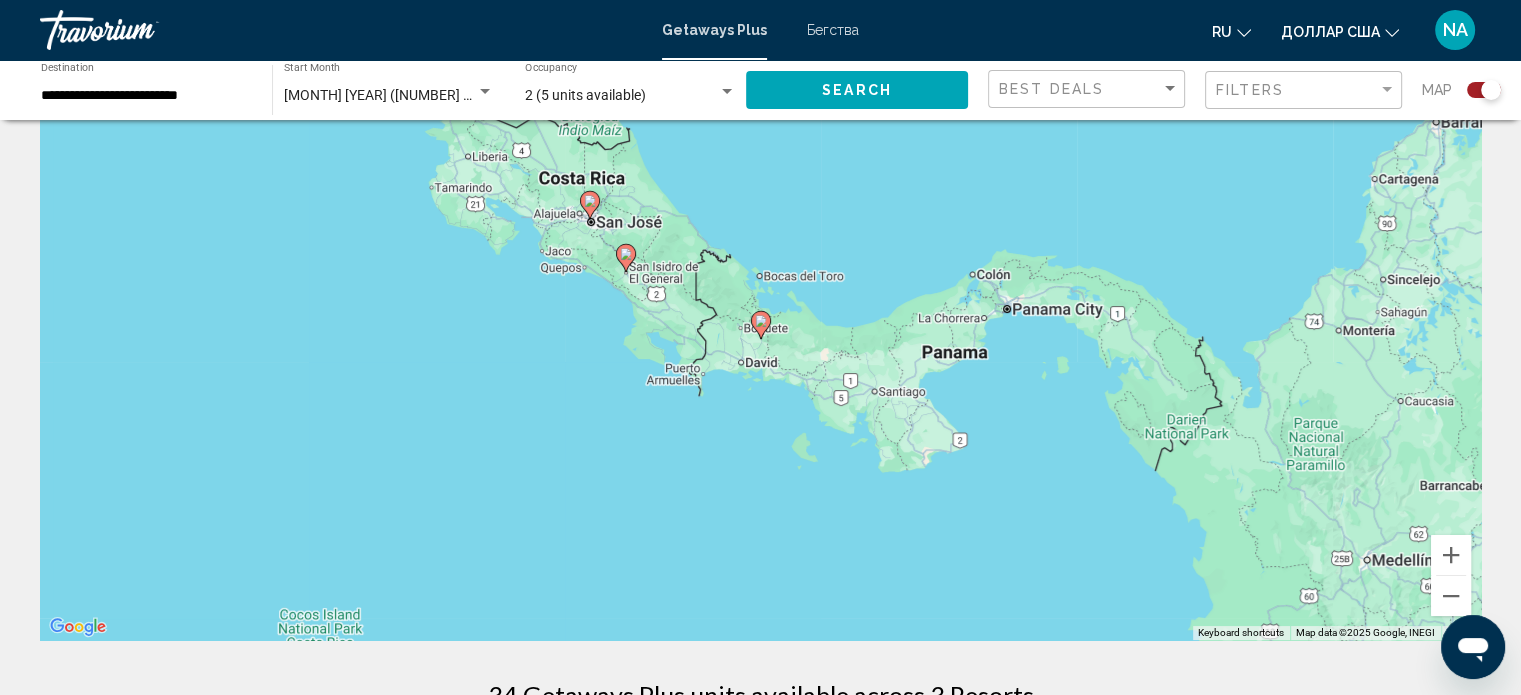 click 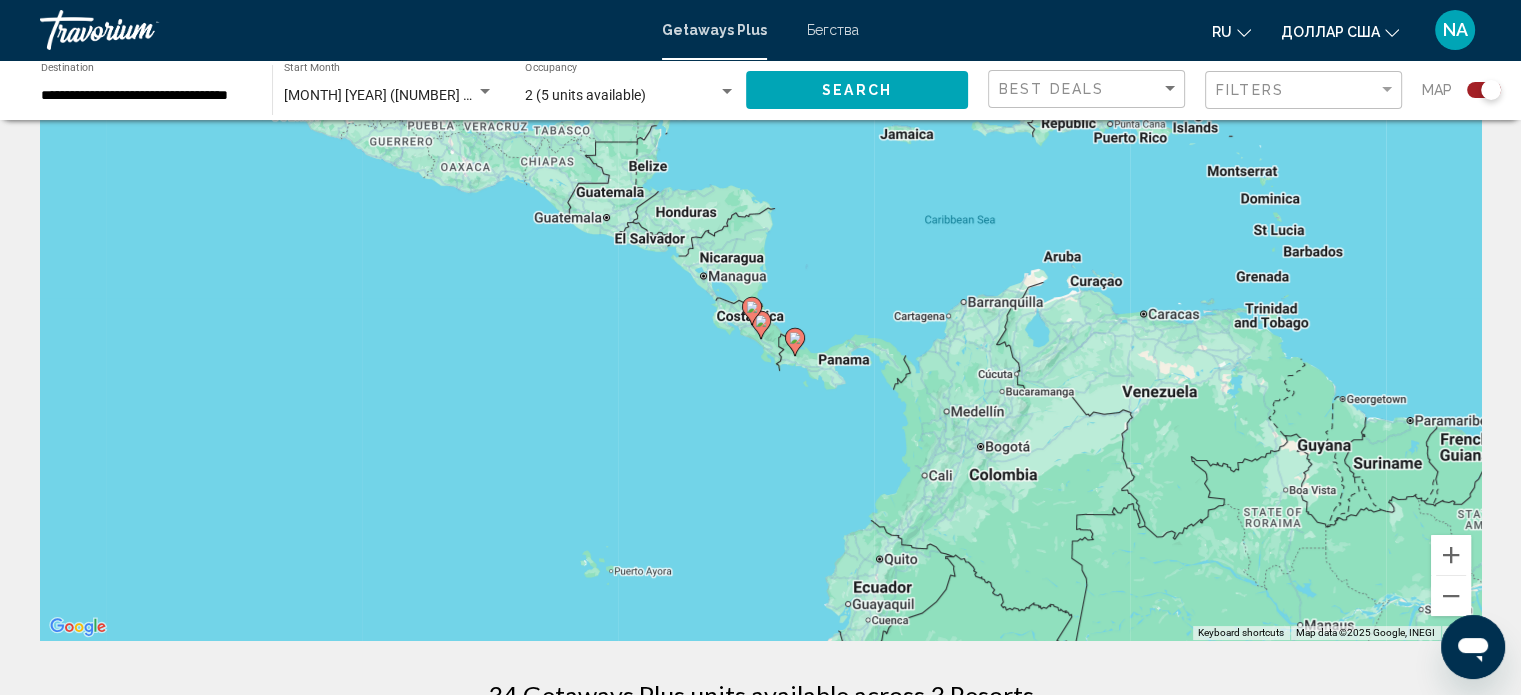 click 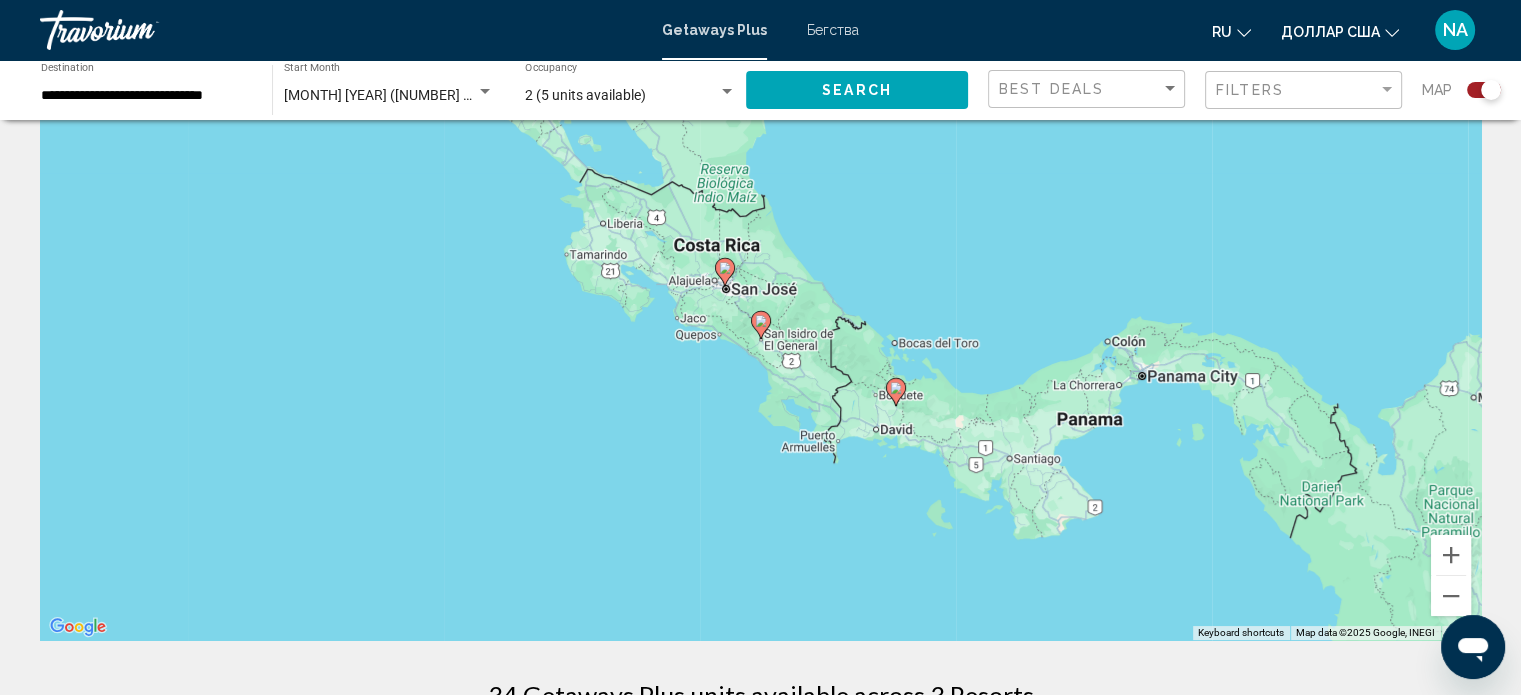 click 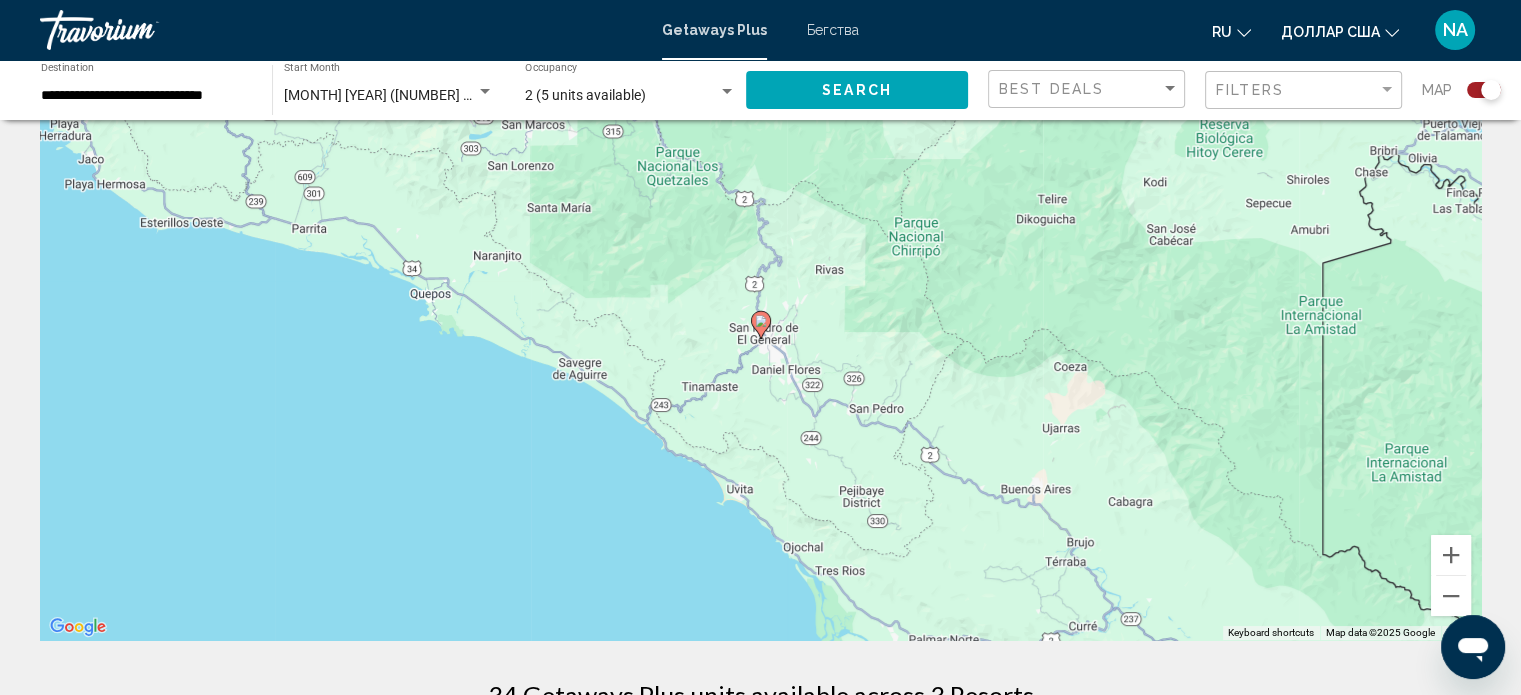 click 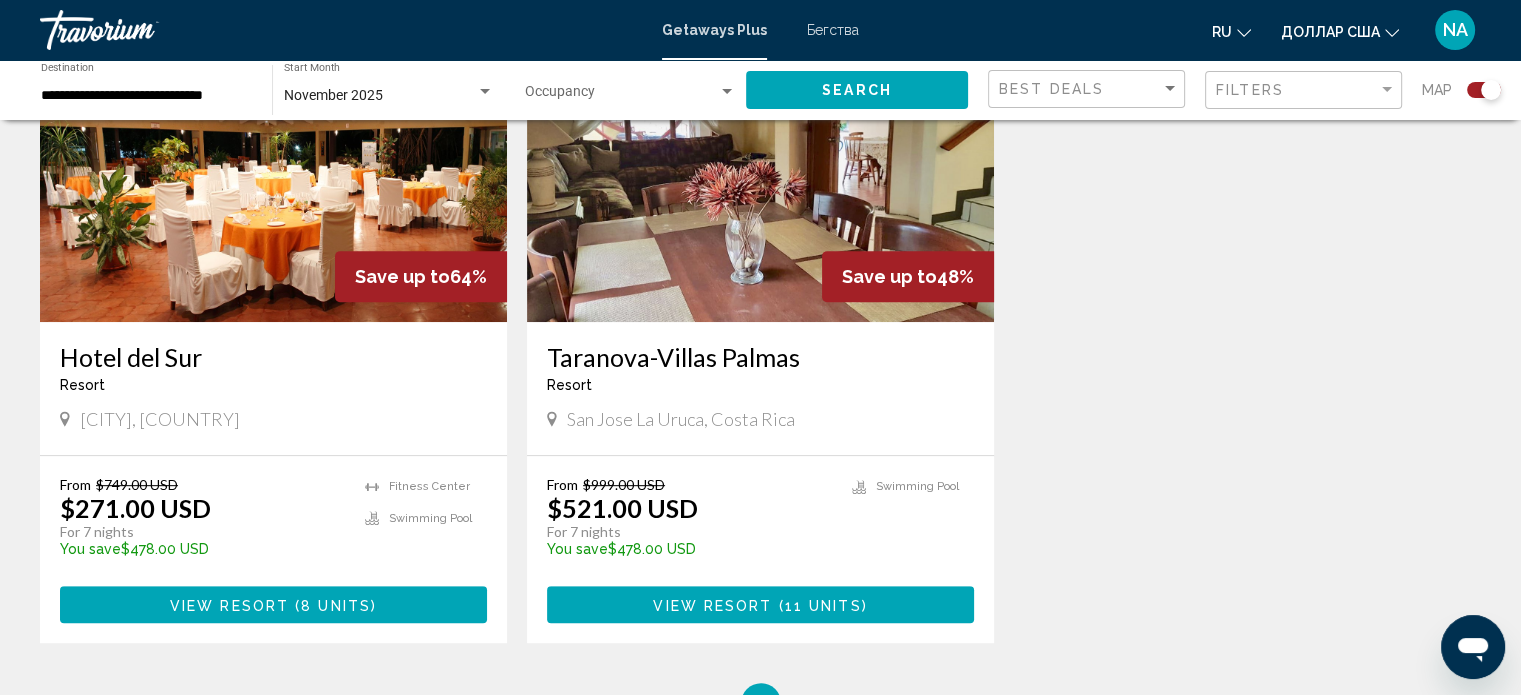 scroll, scrollTop: 800, scrollLeft: 0, axis: vertical 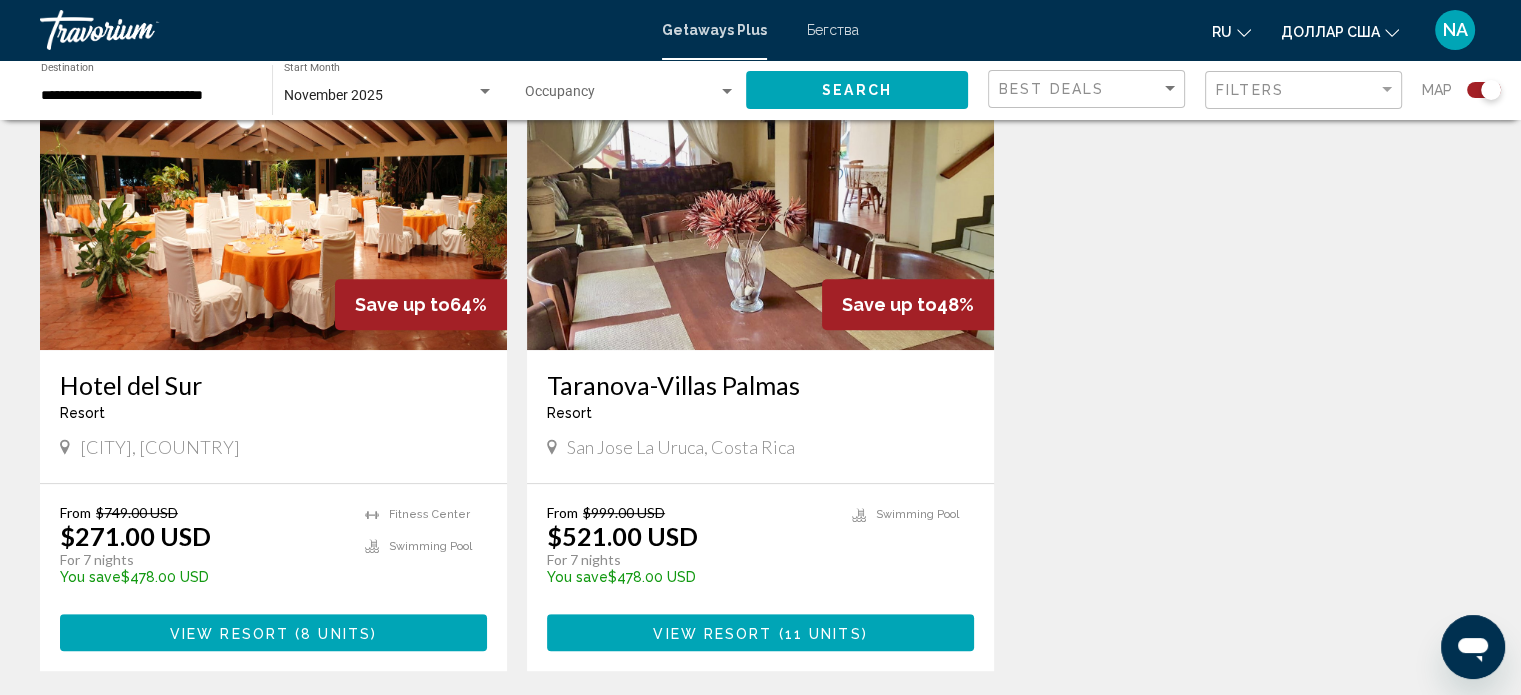 click at bounding box center [292, 633] 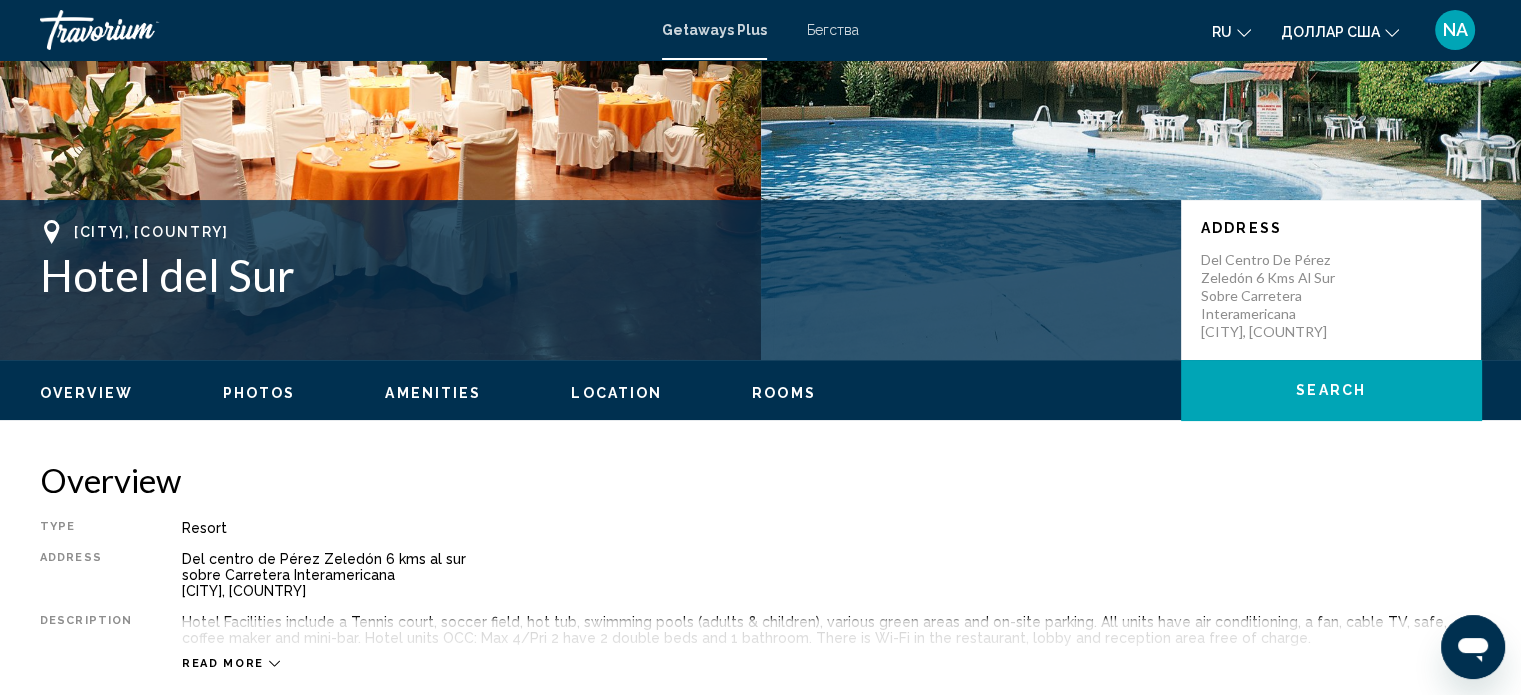 scroll, scrollTop: 312, scrollLeft: 0, axis: vertical 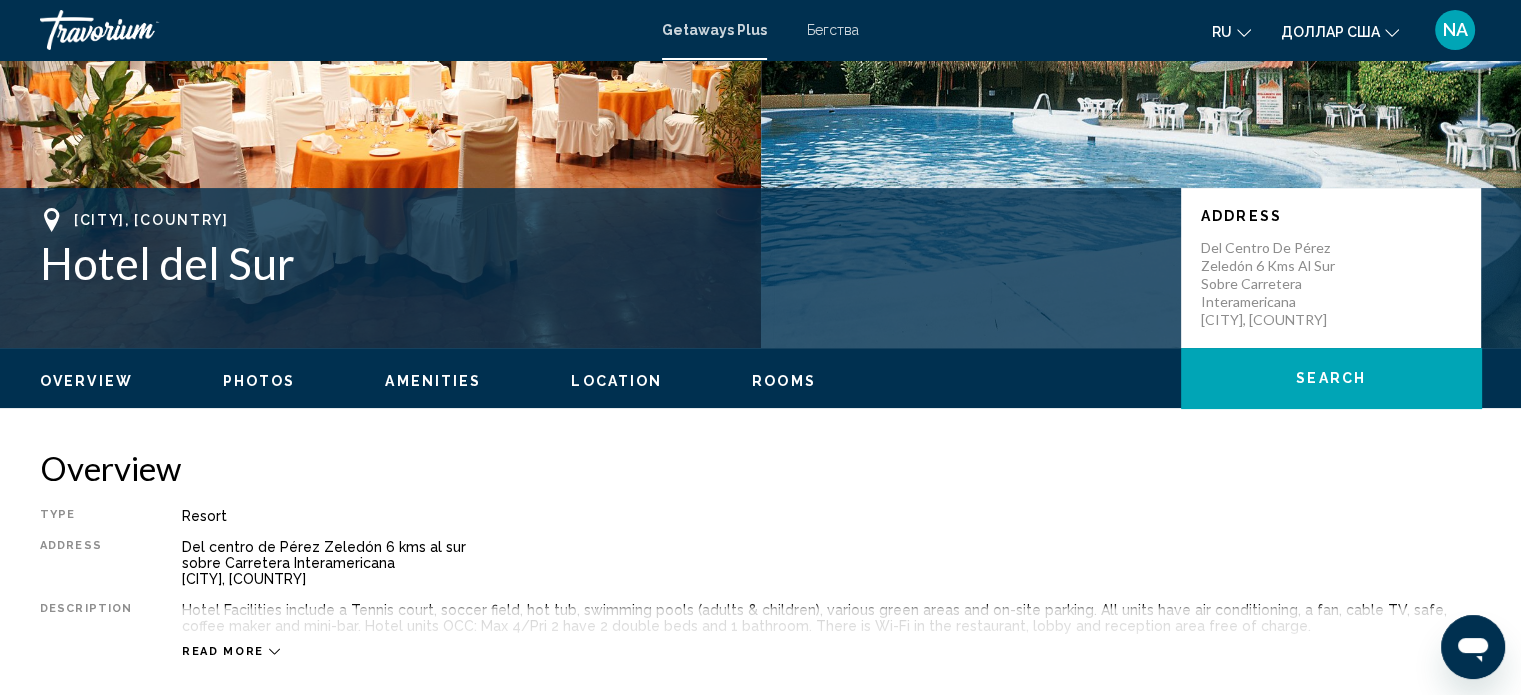 click on "Photos" at bounding box center [259, 381] 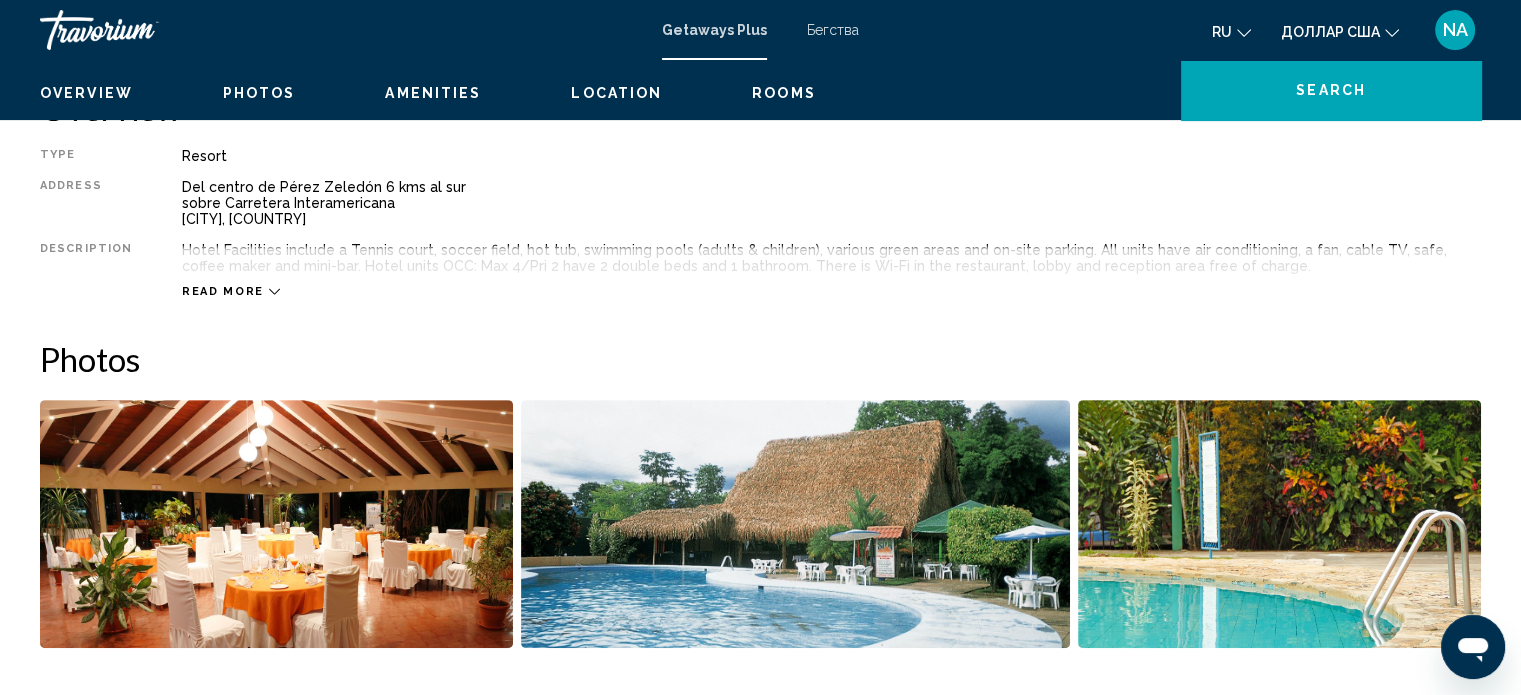 scroll, scrollTop: 791, scrollLeft: 0, axis: vertical 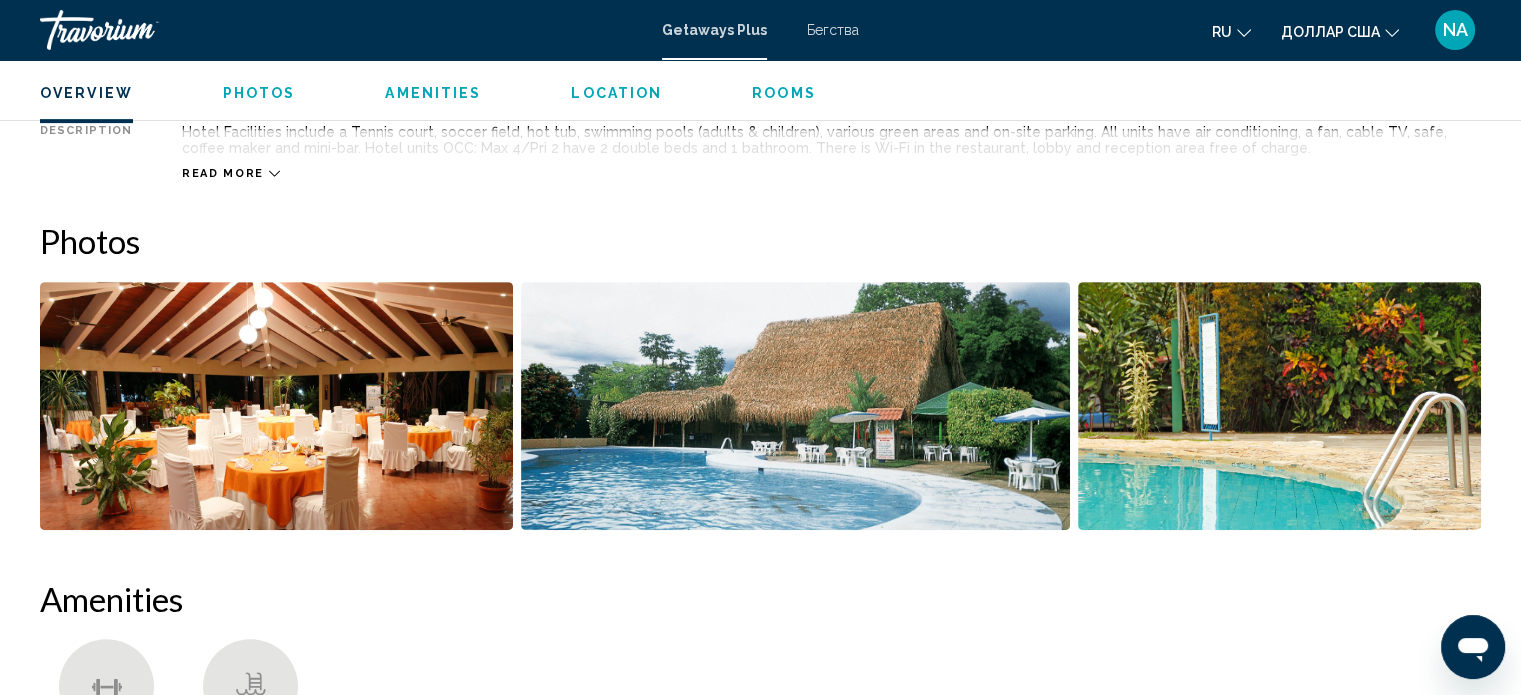 click at bounding box center [276, 406] 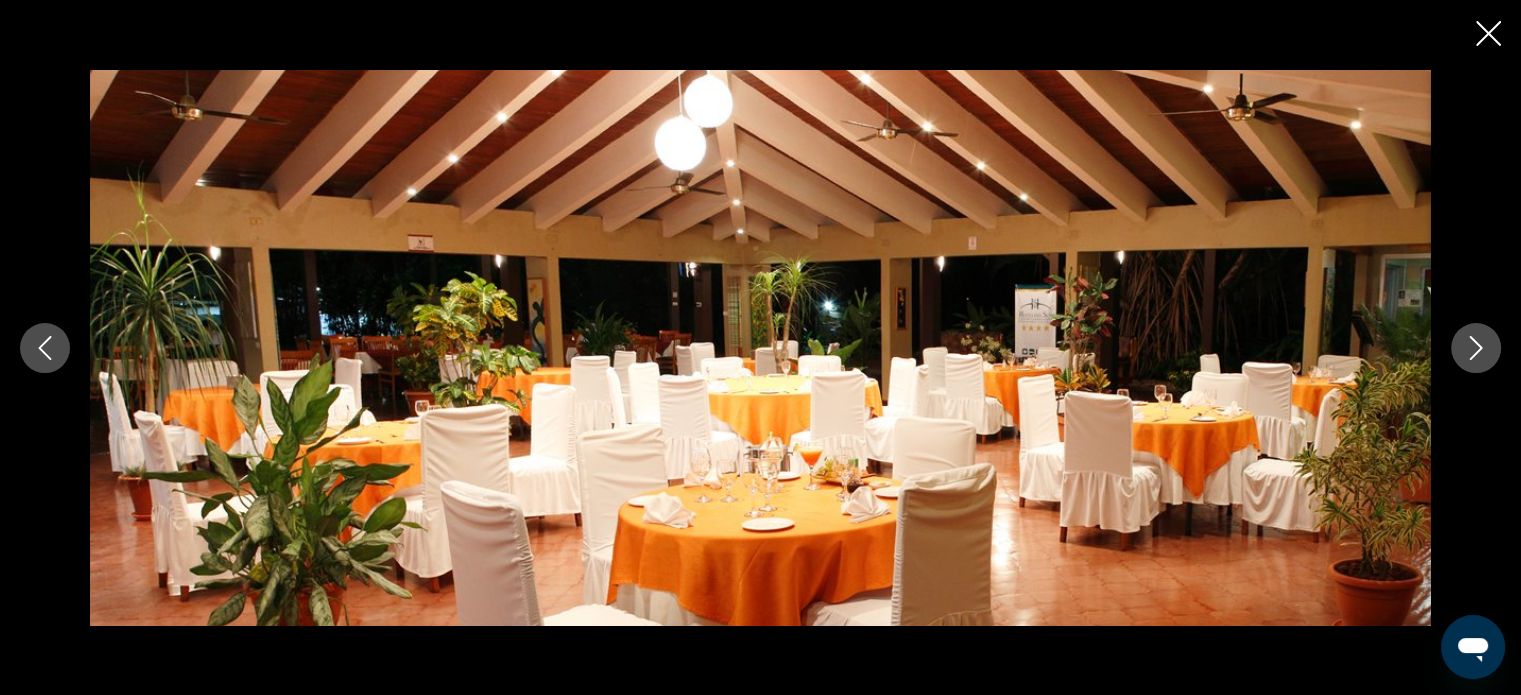 click 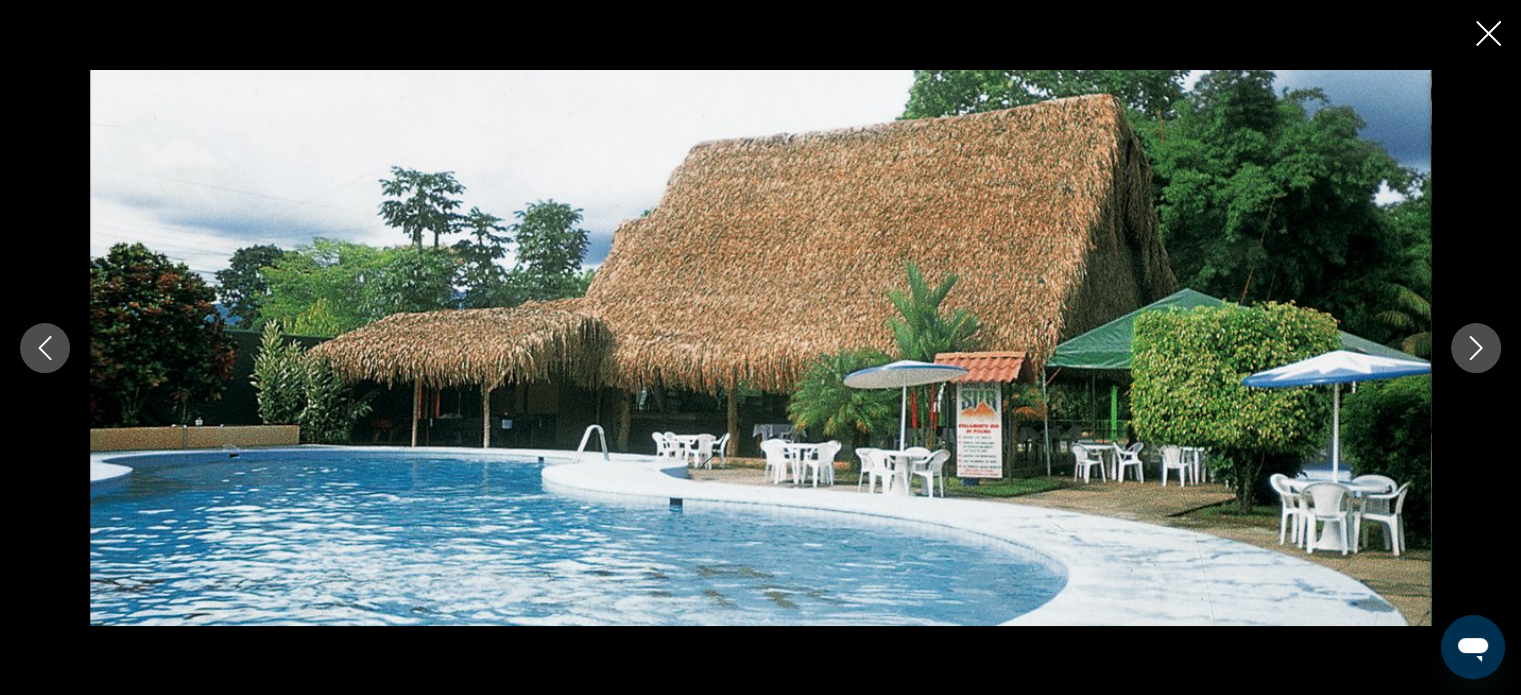 click 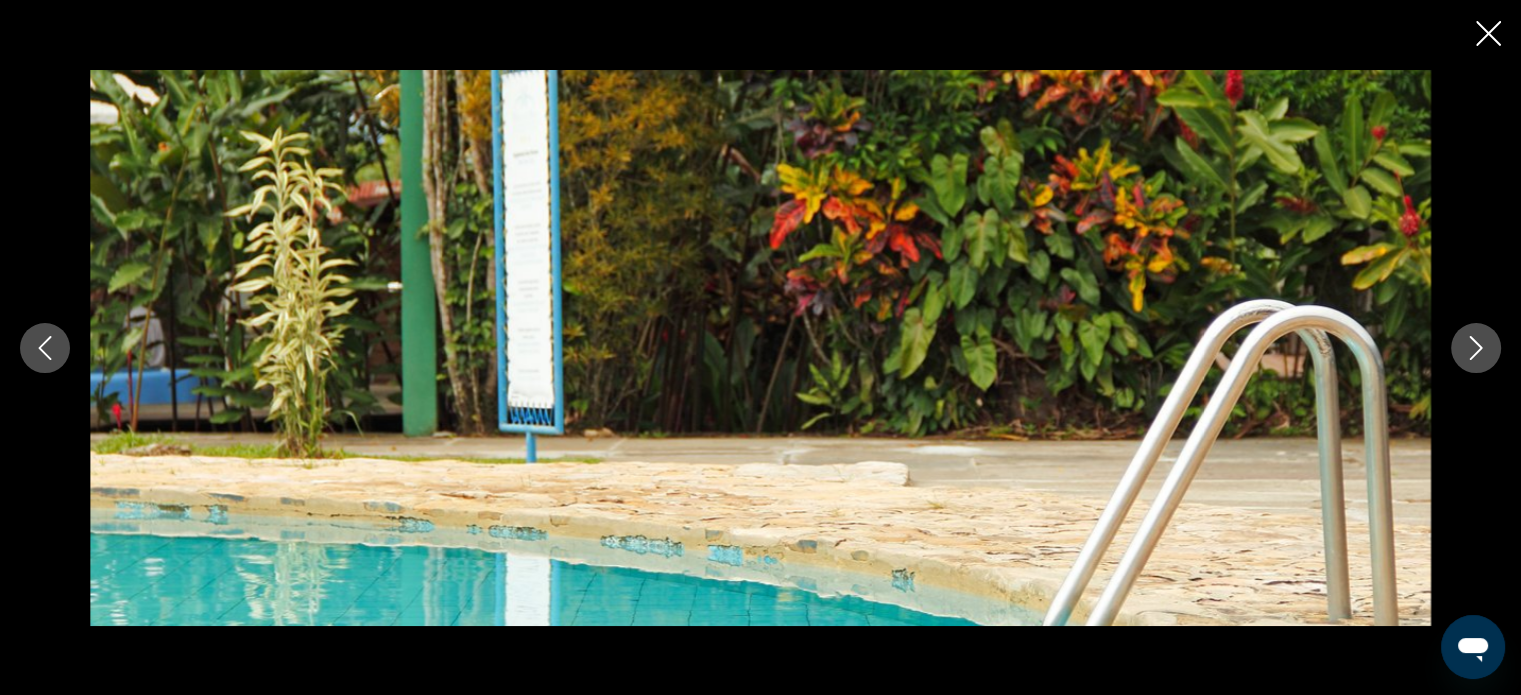 click 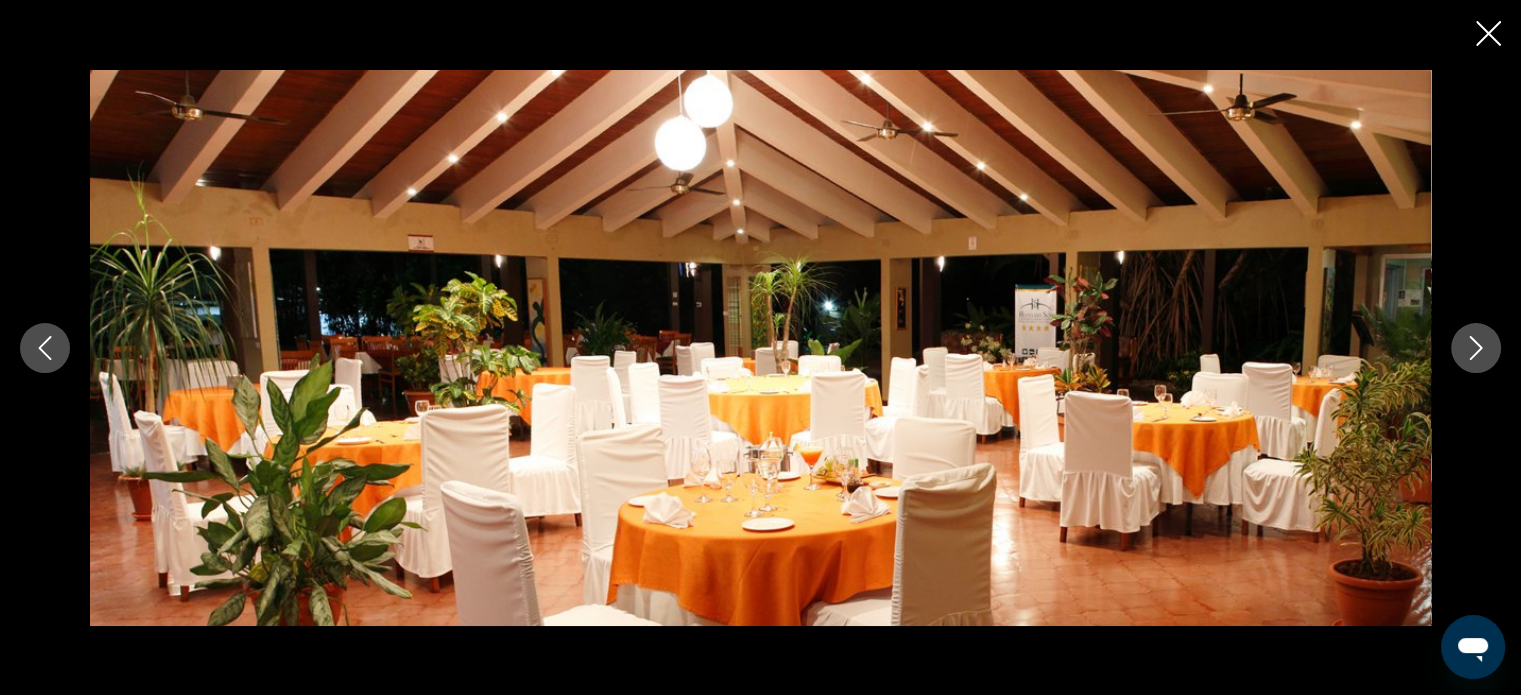 click 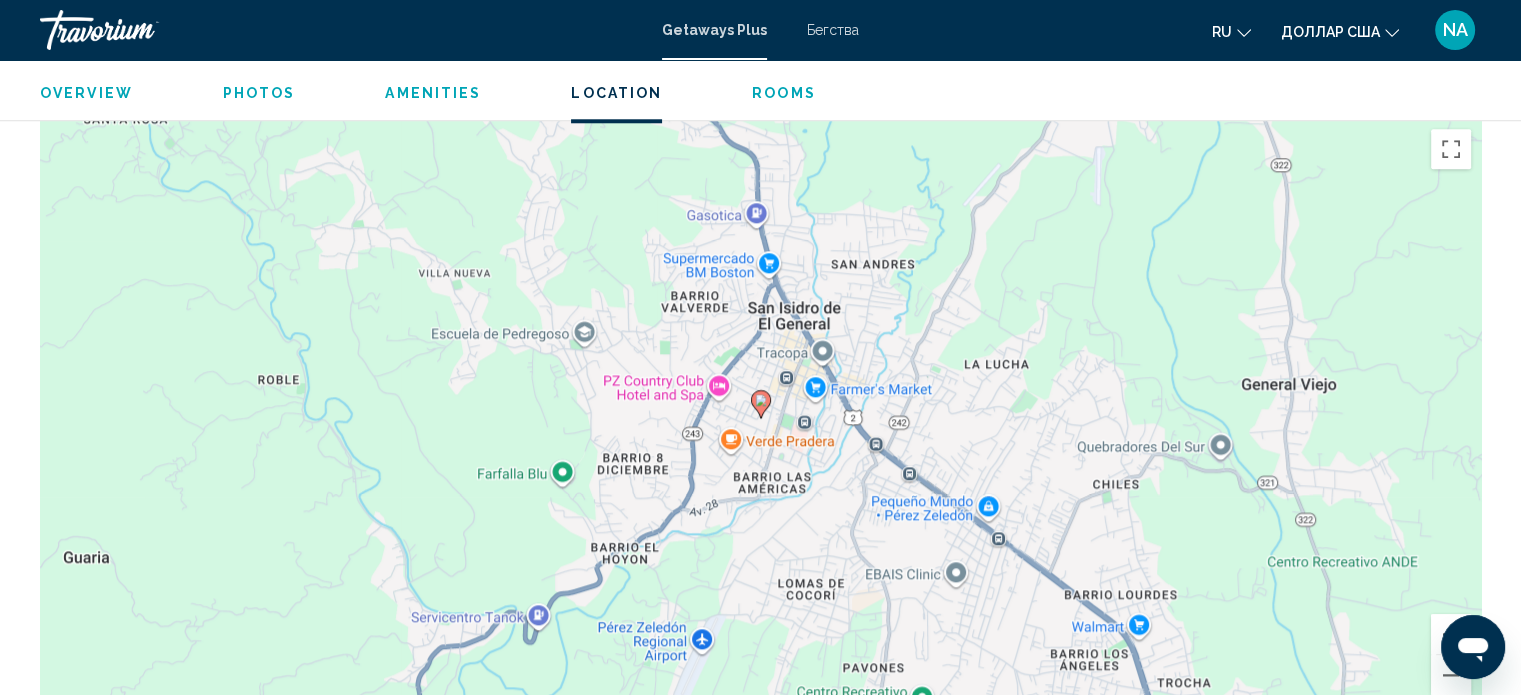 scroll, scrollTop: 1968, scrollLeft: 0, axis: vertical 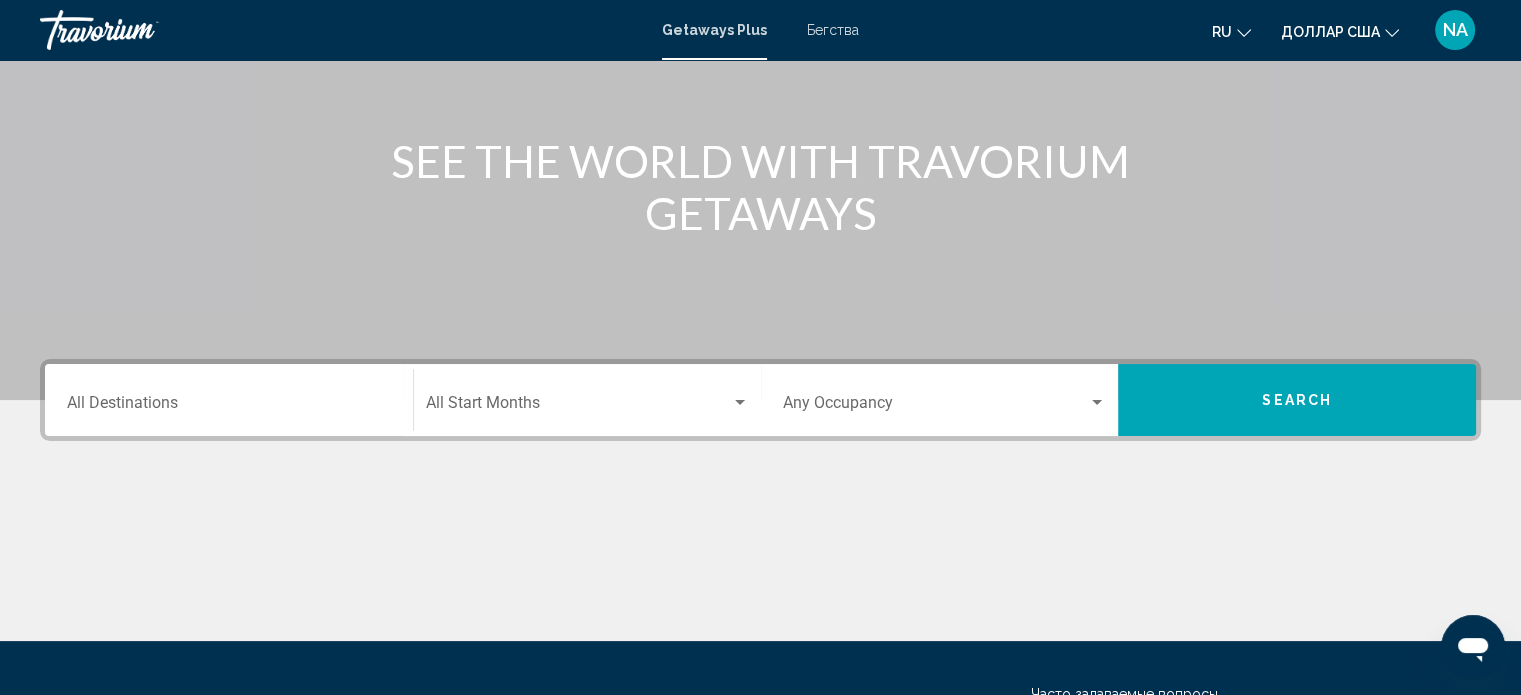 click on "Destination All Destinations" at bounding box center (229, 400) 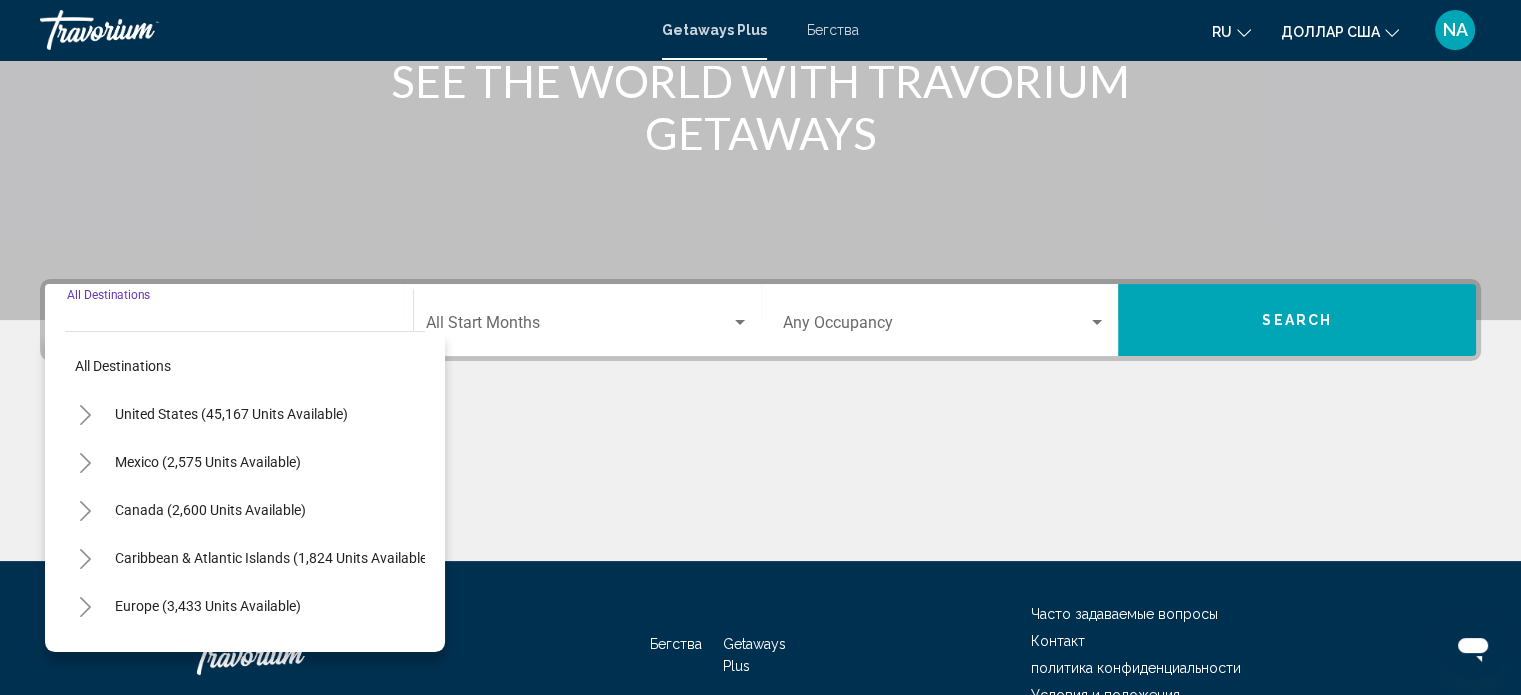 scroll, scrollTop: 390, scrollLeft: 0, axis: vertical 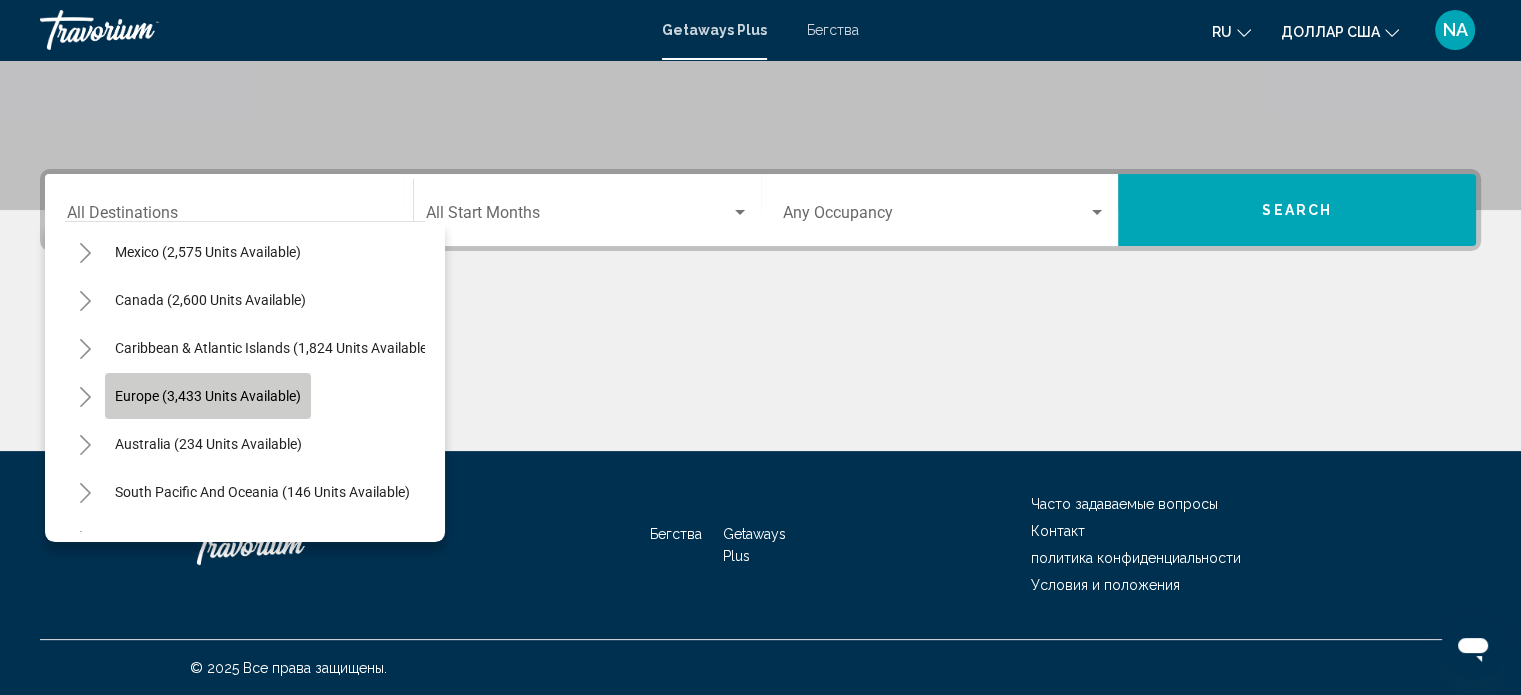 click on "Europe (3,433 units available)" 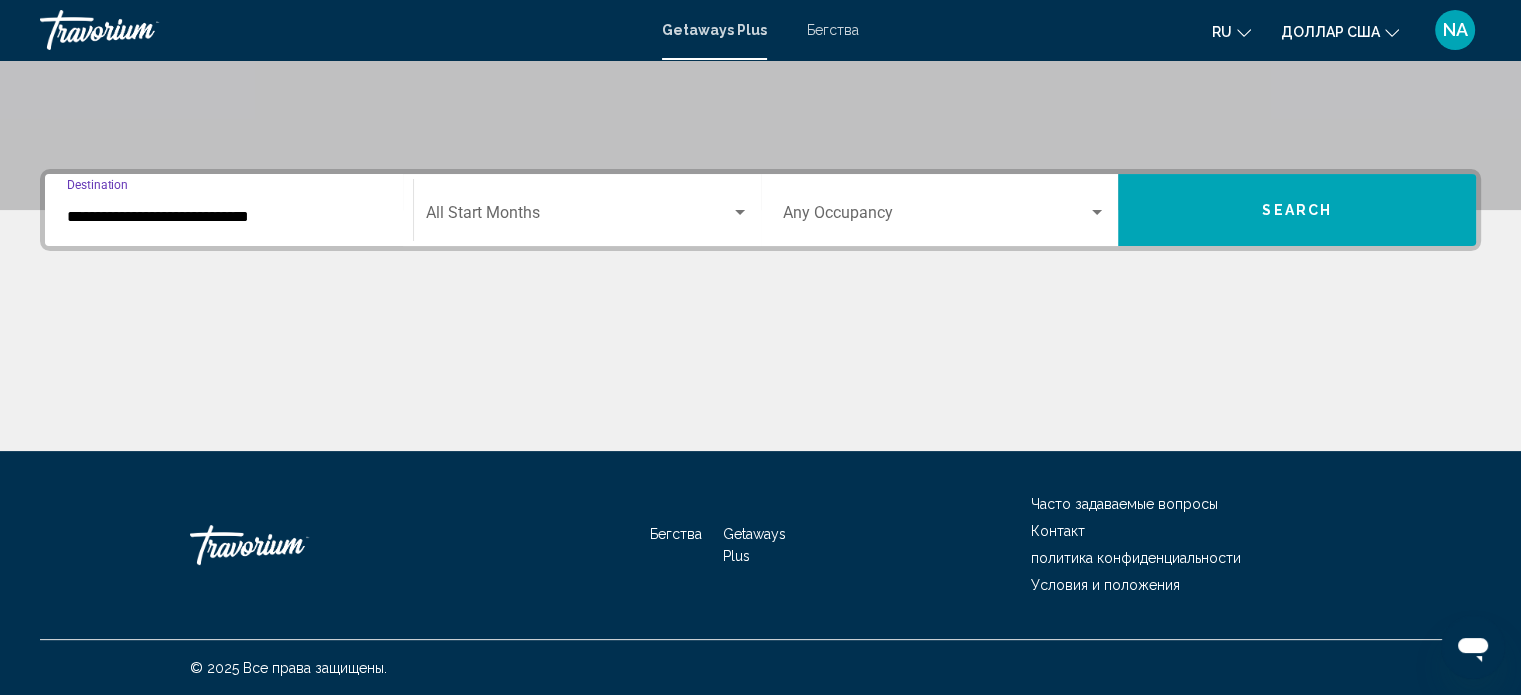 click on "**********" at bounding box center [229, 217] 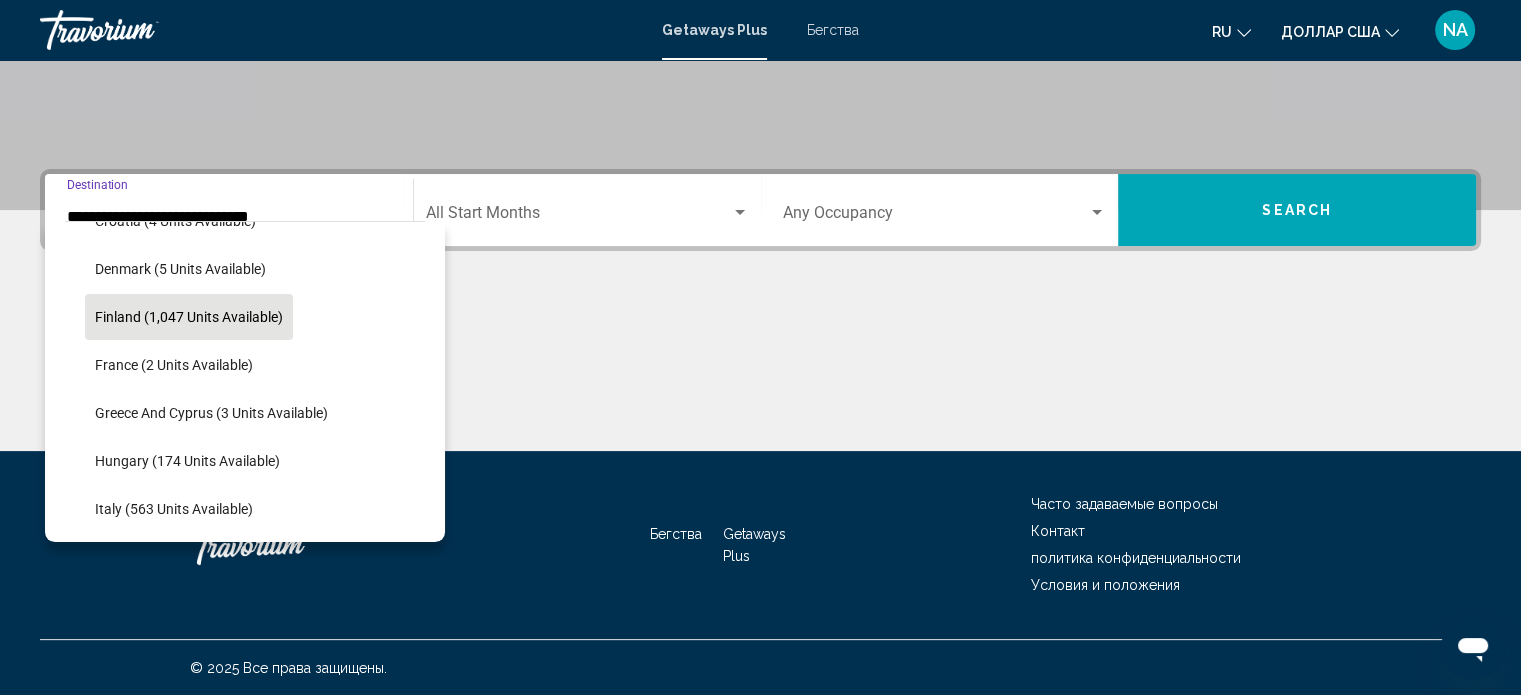 scroll, scrollTop: 526, scrollLeft: 0, axis: vertical 